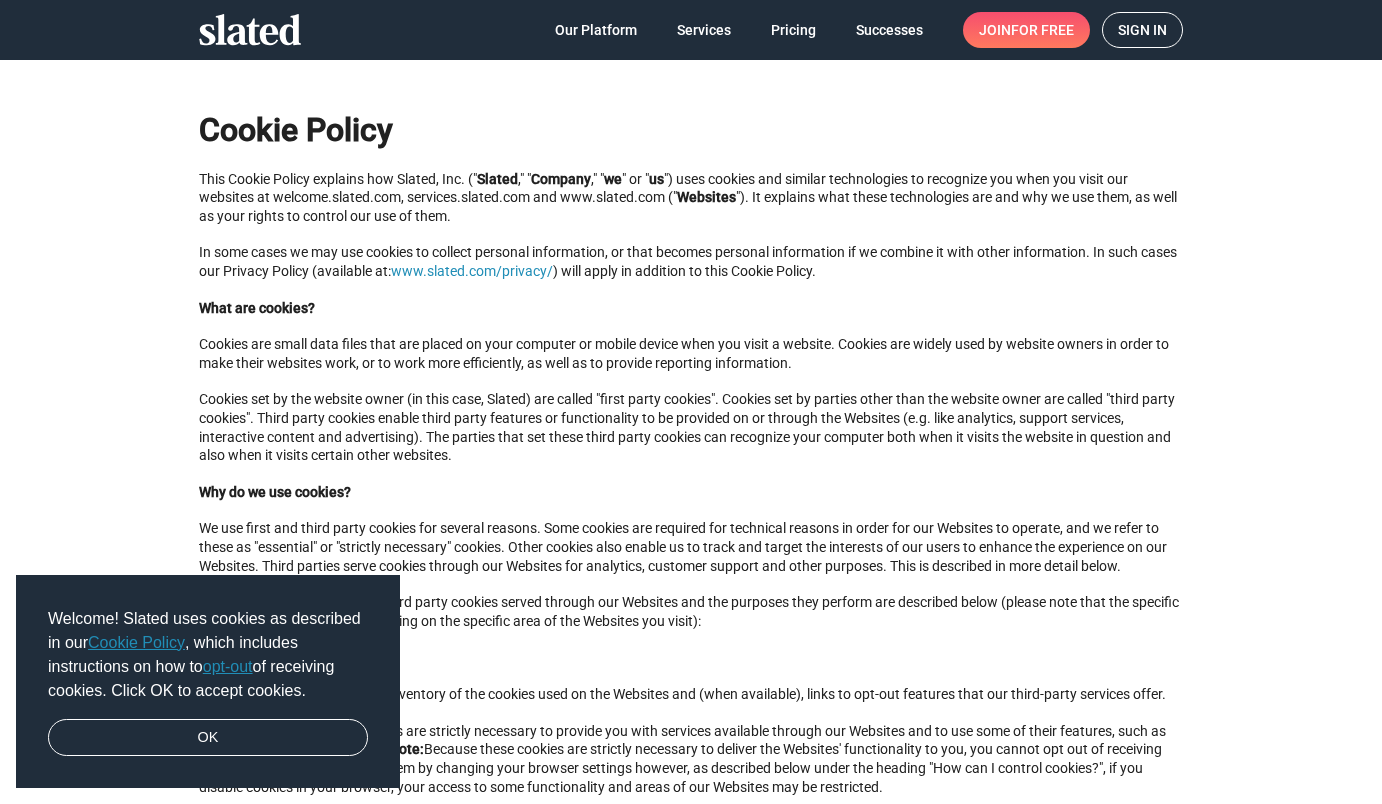 scroll, scrollTop: 0, scrollLeft: 0, axis: both 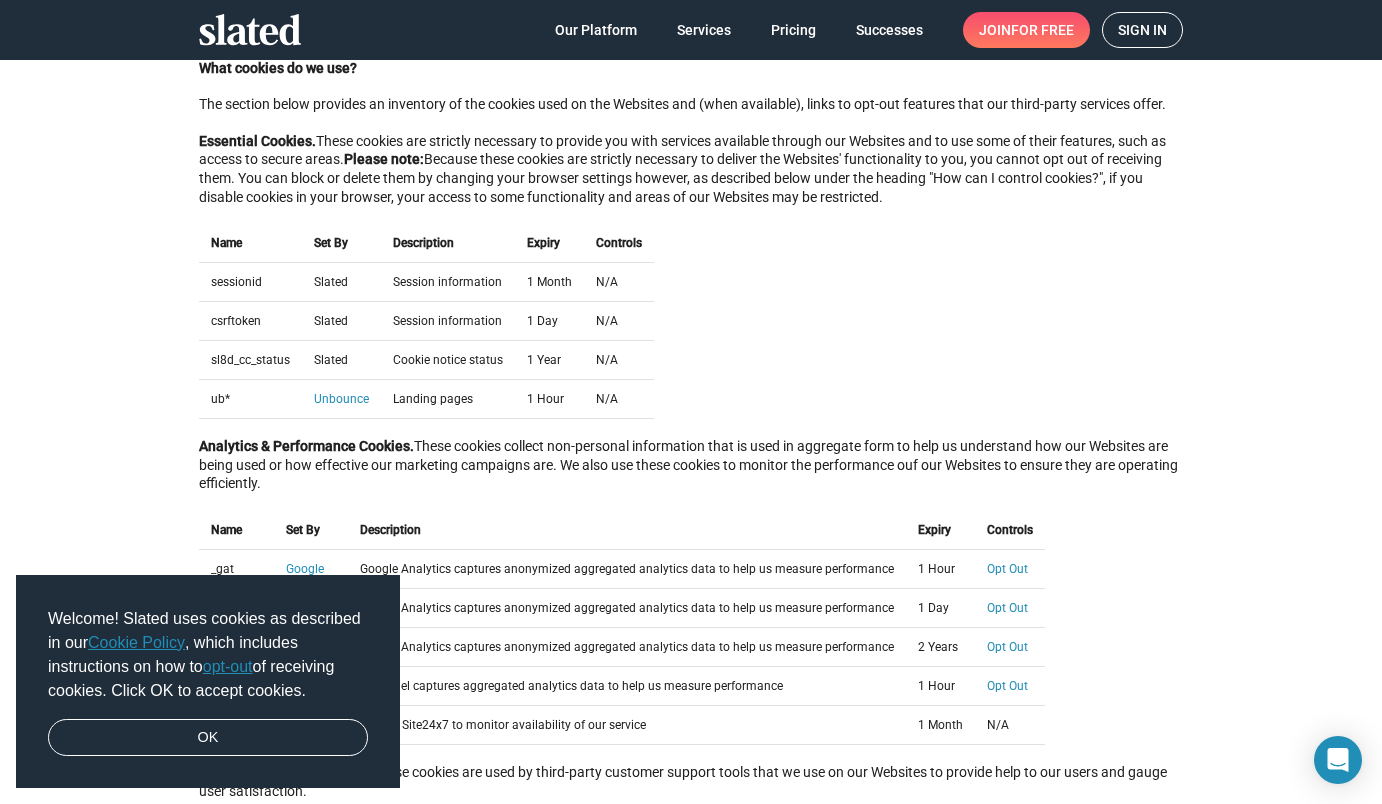 click on "Sign in" at bounding box center (1142, 30) 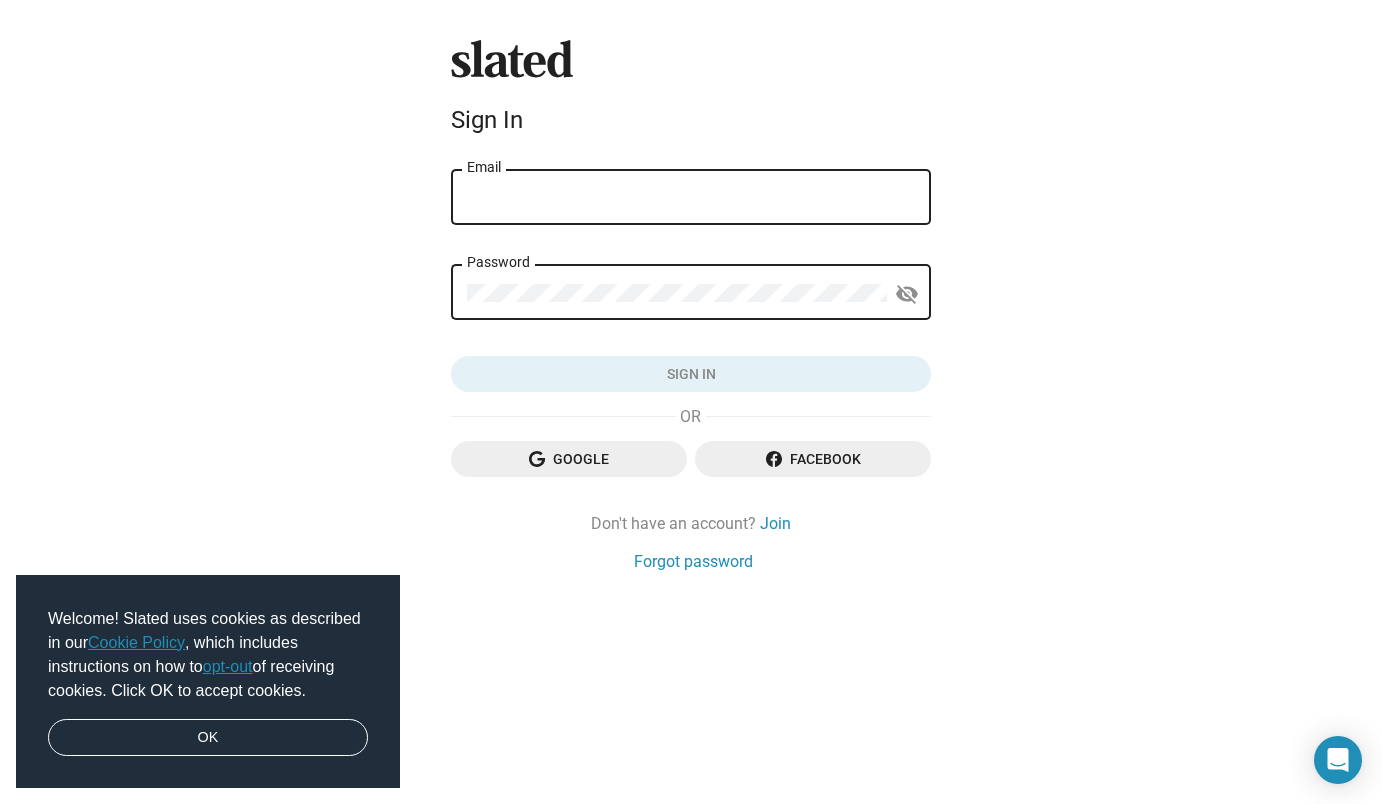 click on "Google" at bounding box center [569, 459] 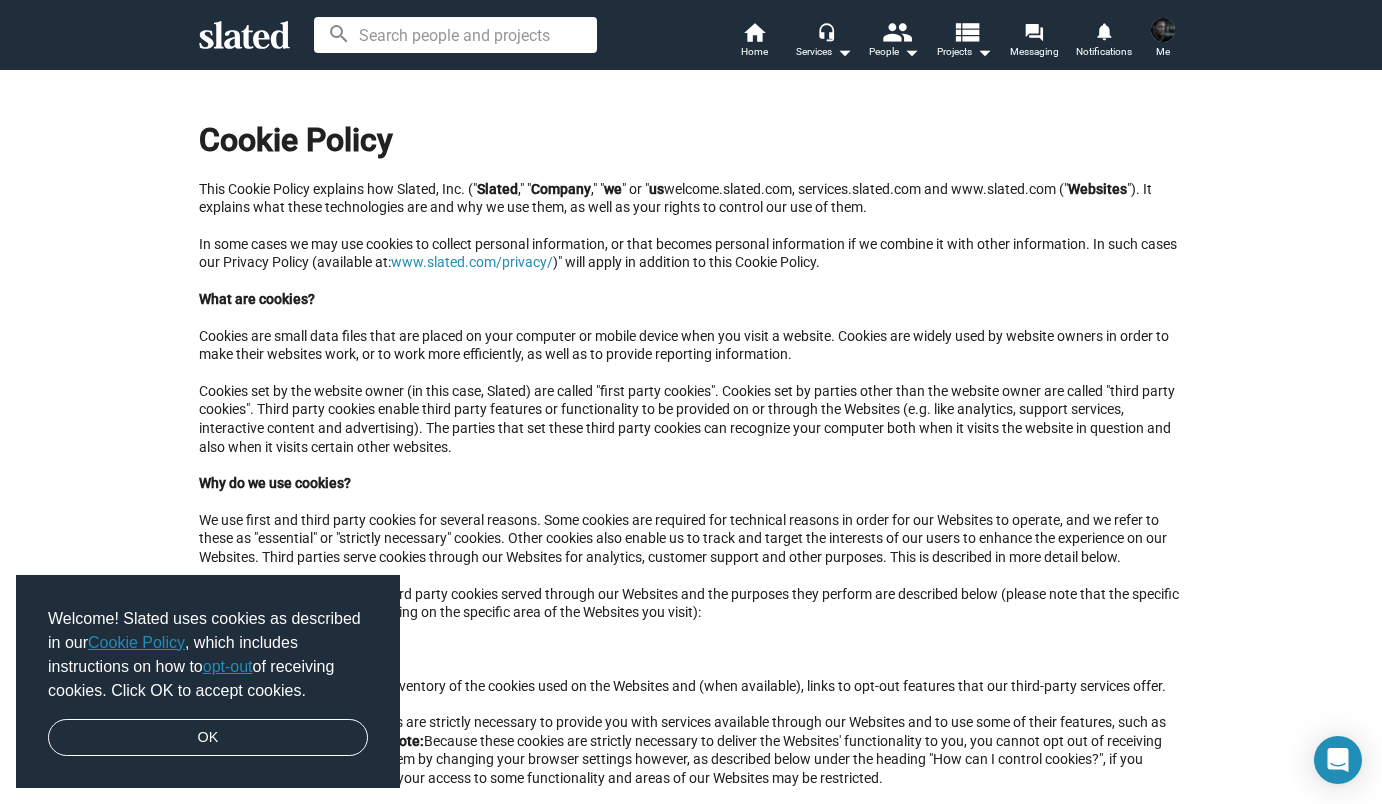 scroll, scrollTop: 0, scrollLeft: 0, axis: both 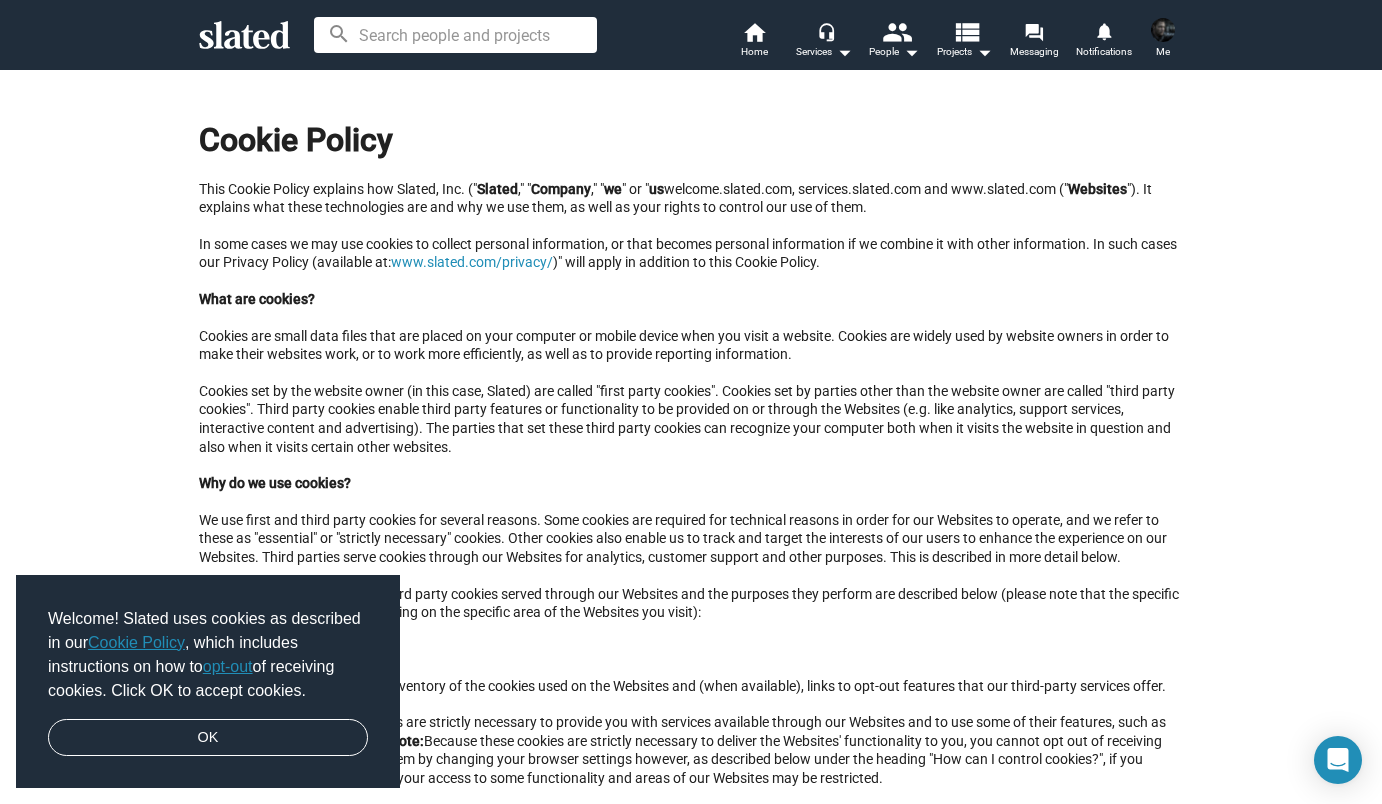 click on "opt-out" at bounding box center [228, 666] 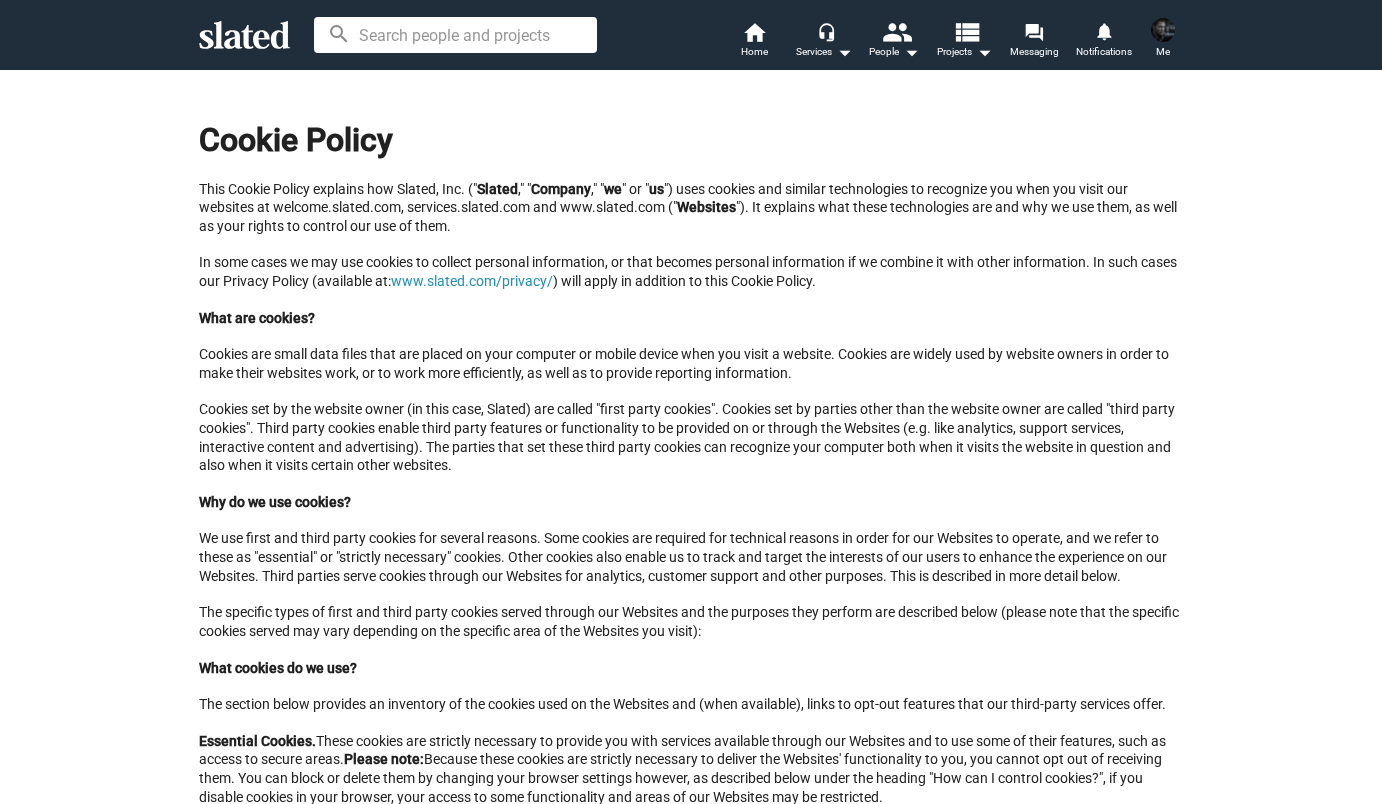 scroll, scrollTop: 0, scrollLeft: 0, axis: both 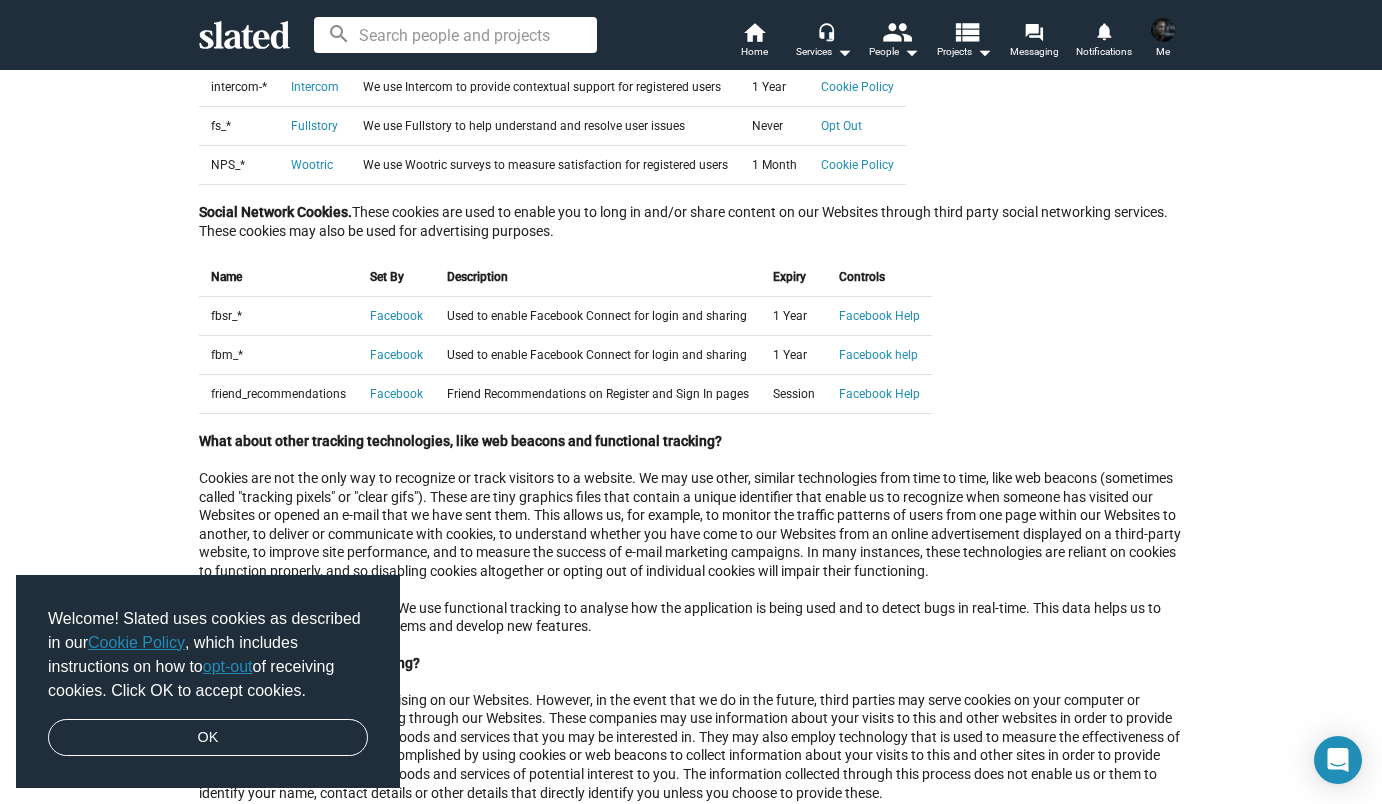 click at bounding box center [1163, 30] 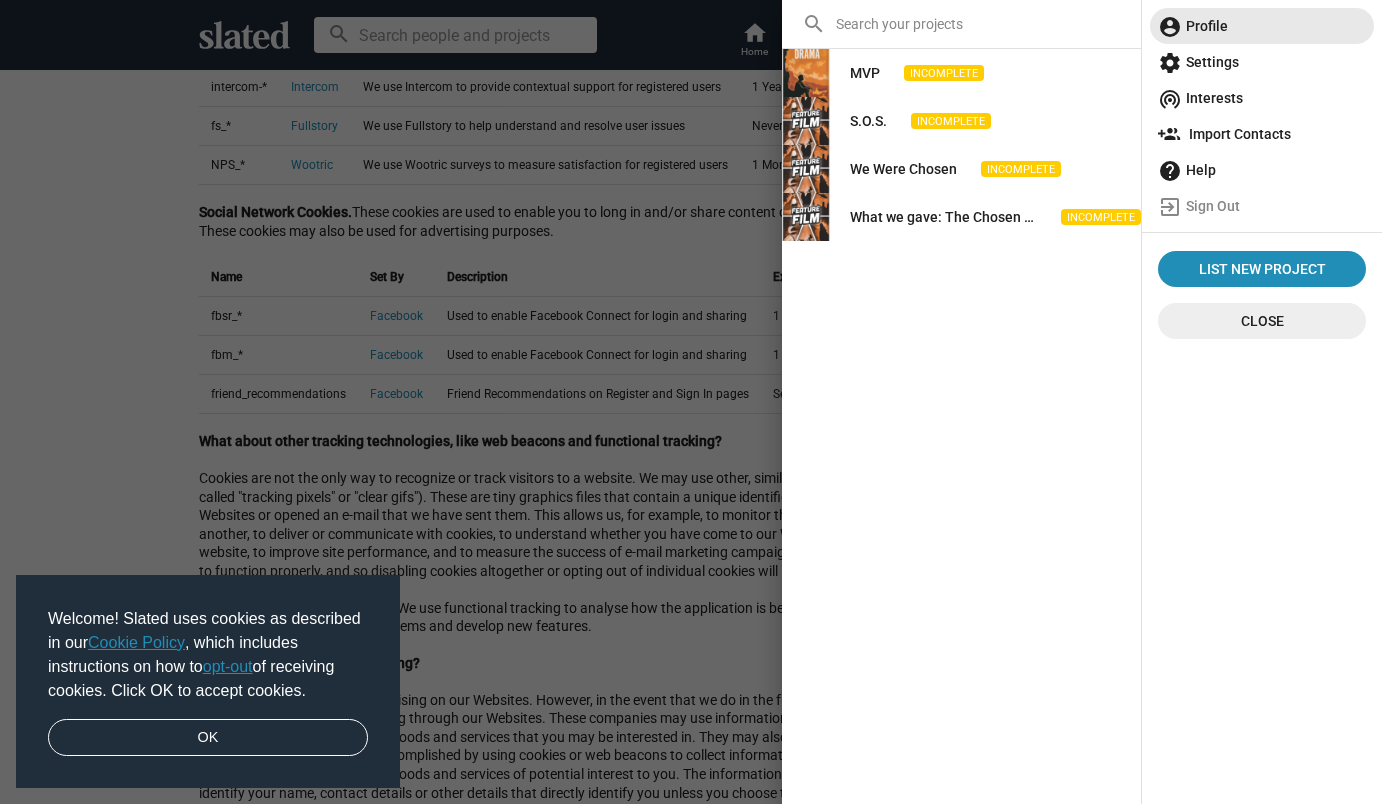 click on "account_circle  Profile" at bounding box center (1262, 26) 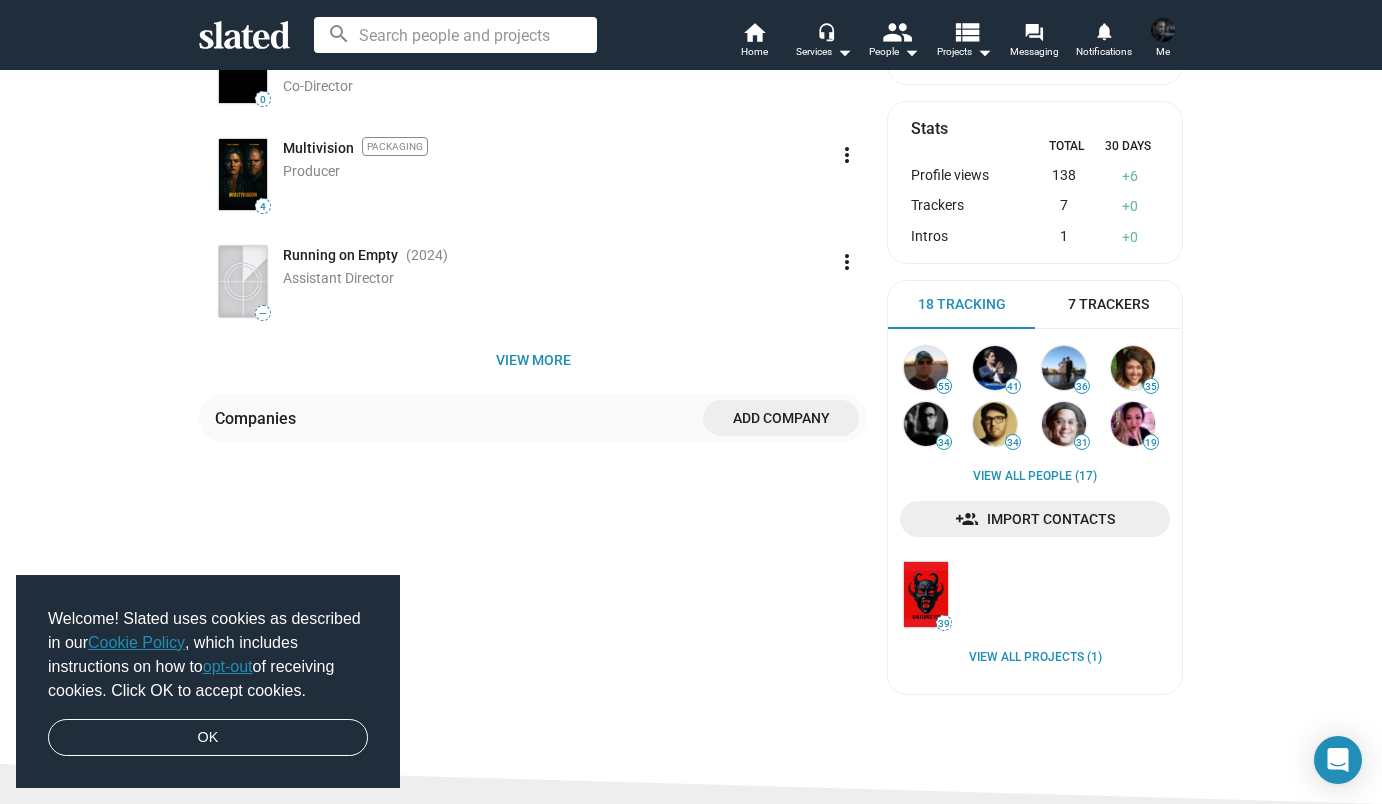 scroll, scrollTop: 534, scrollLeft: 0, axis: vertical 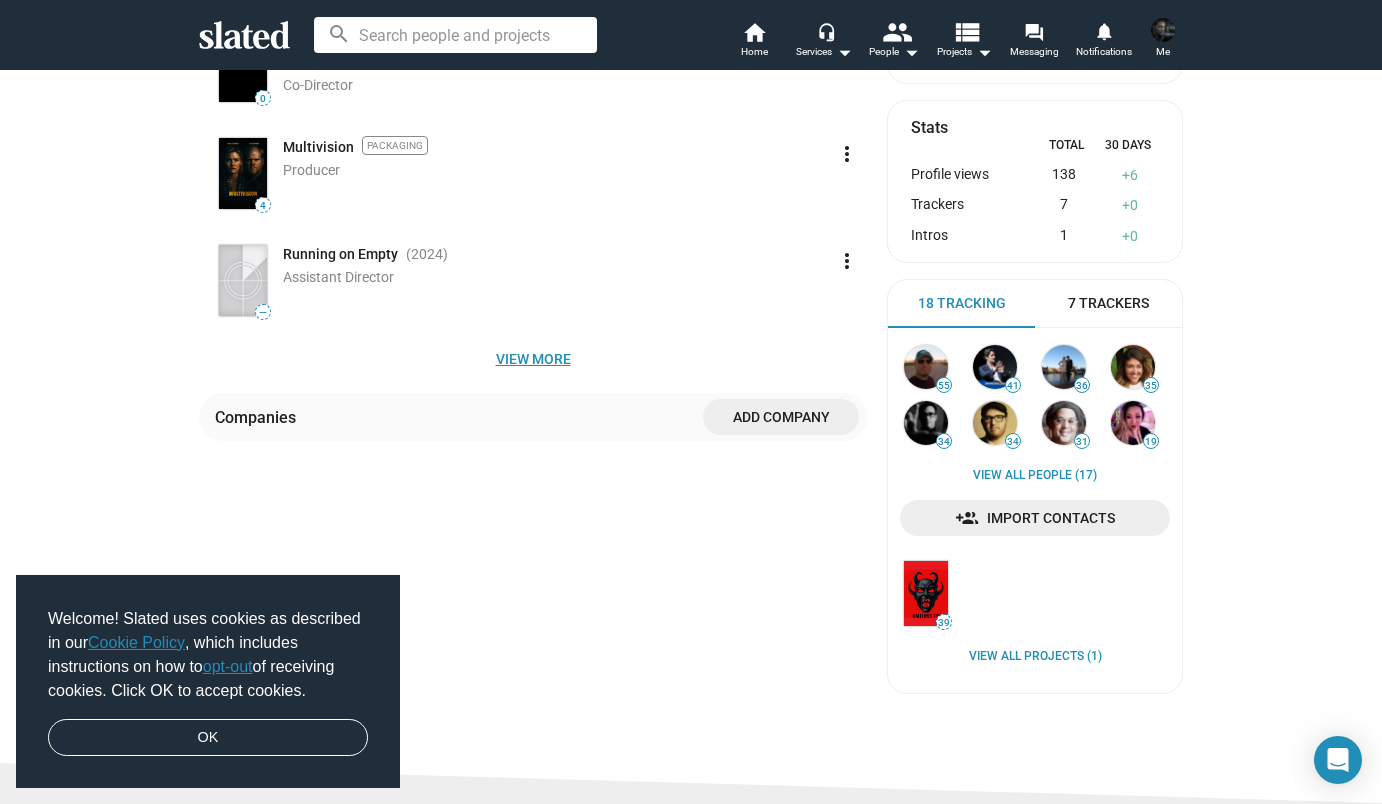 click on "View more" at bounding box center (533, 359) 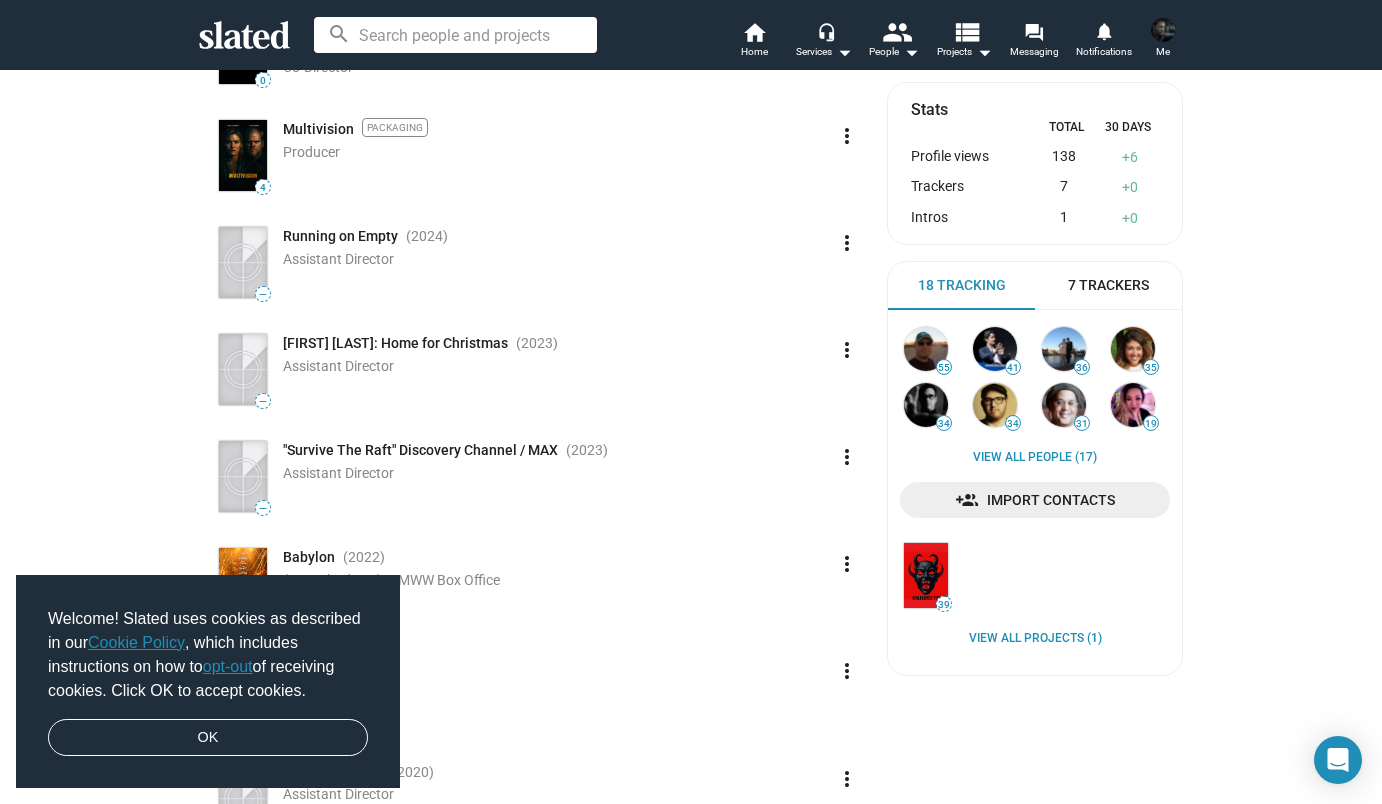 scroll, scrollTop: 554, scrollLeft: 0, axis: vertical 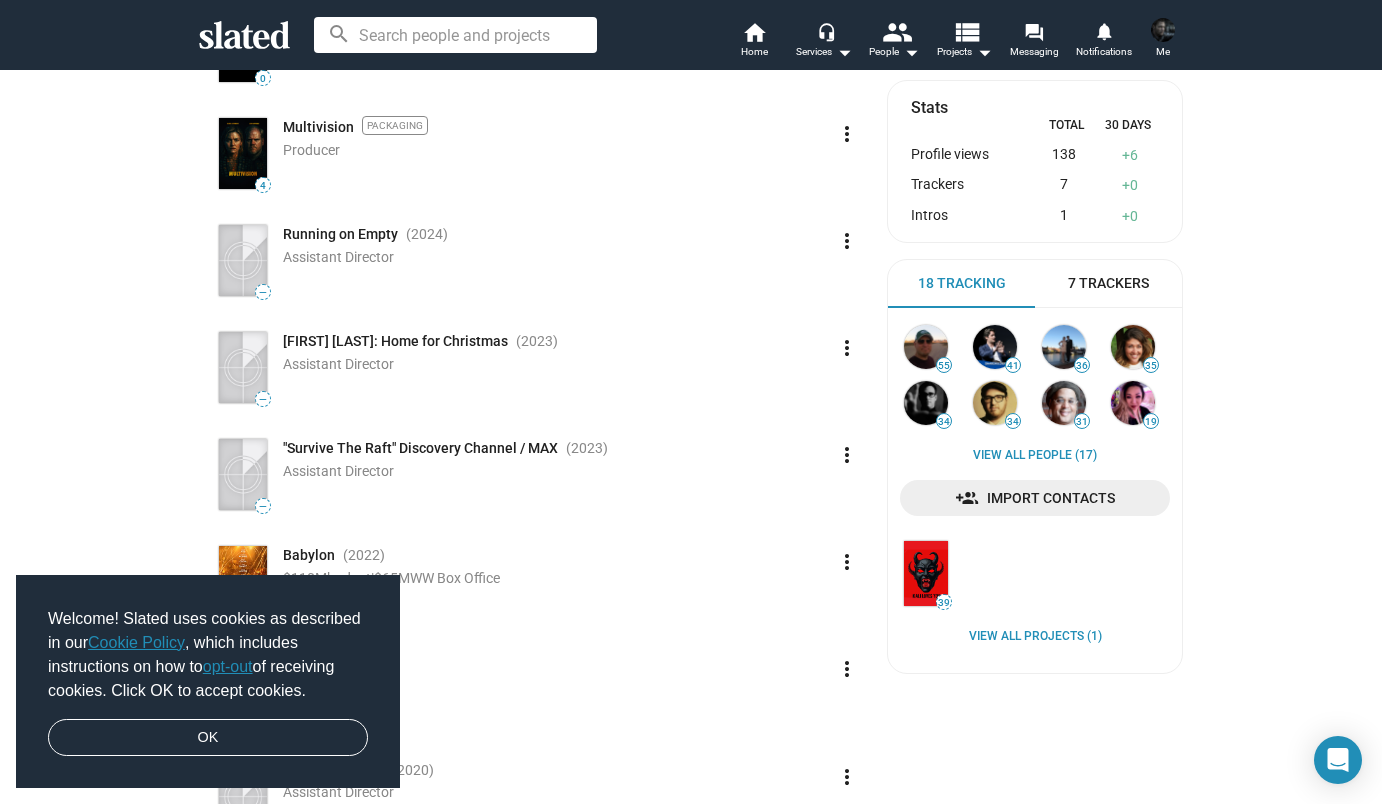 click on "Running on Empty" at bounding box center [340, 234] 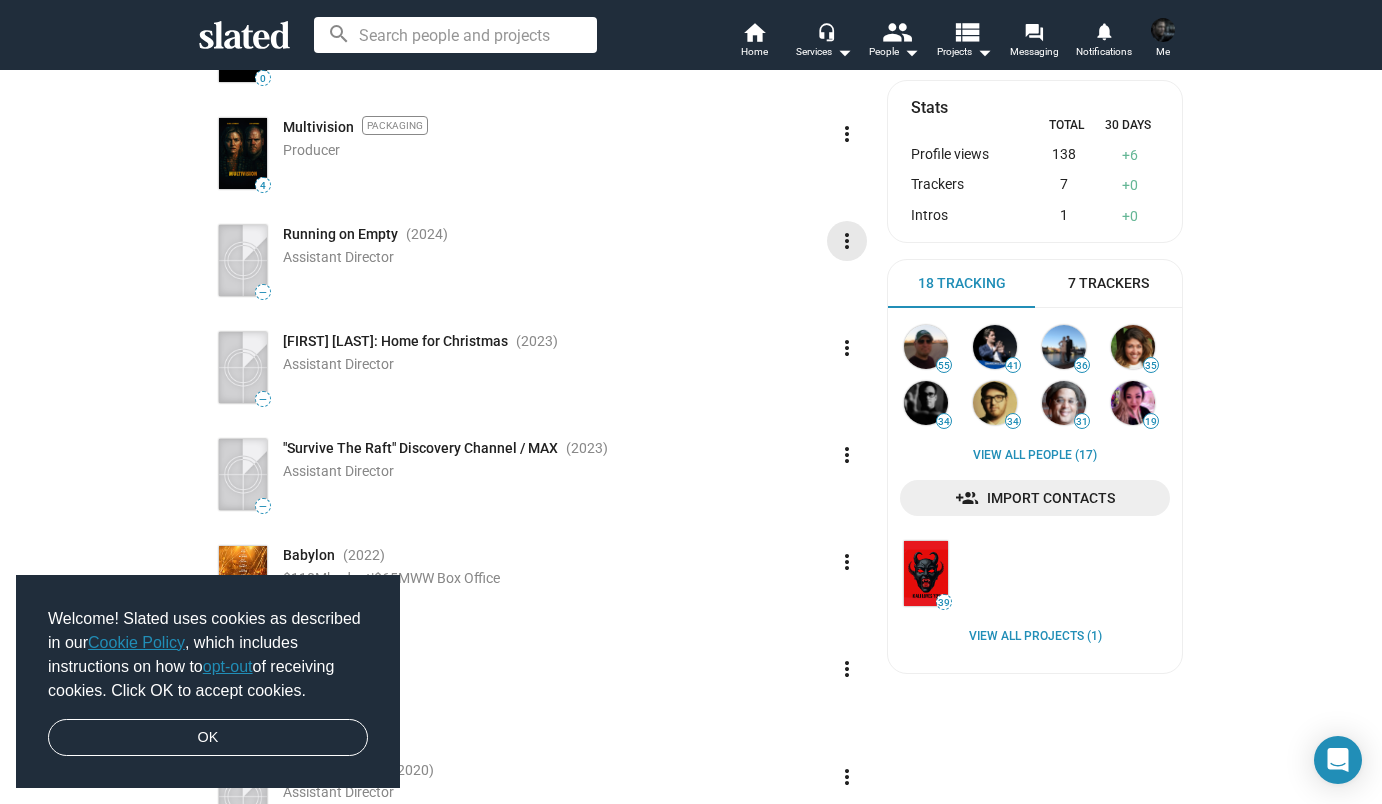 click on "more_vert" at bounding box center (847, 241) 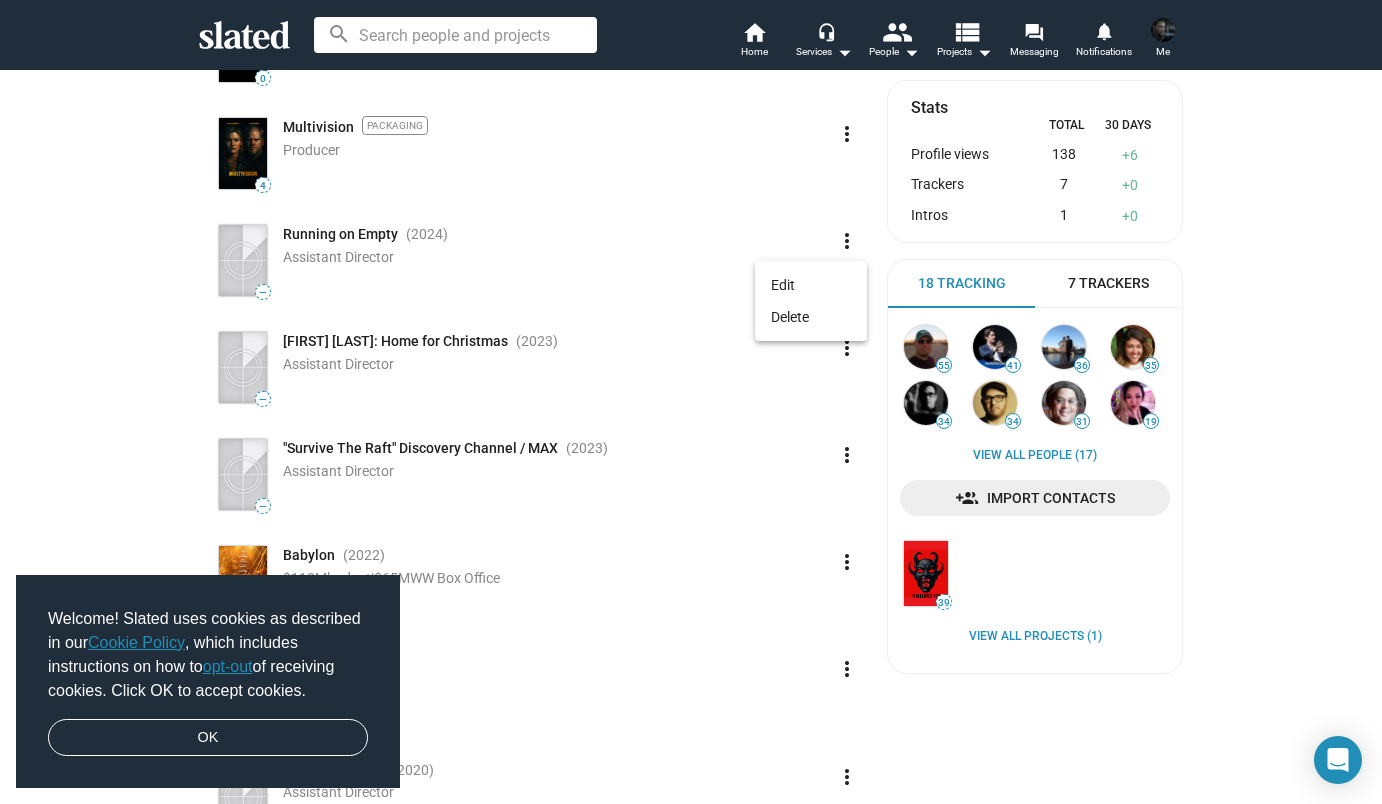 click at bounding box center (691, 402) 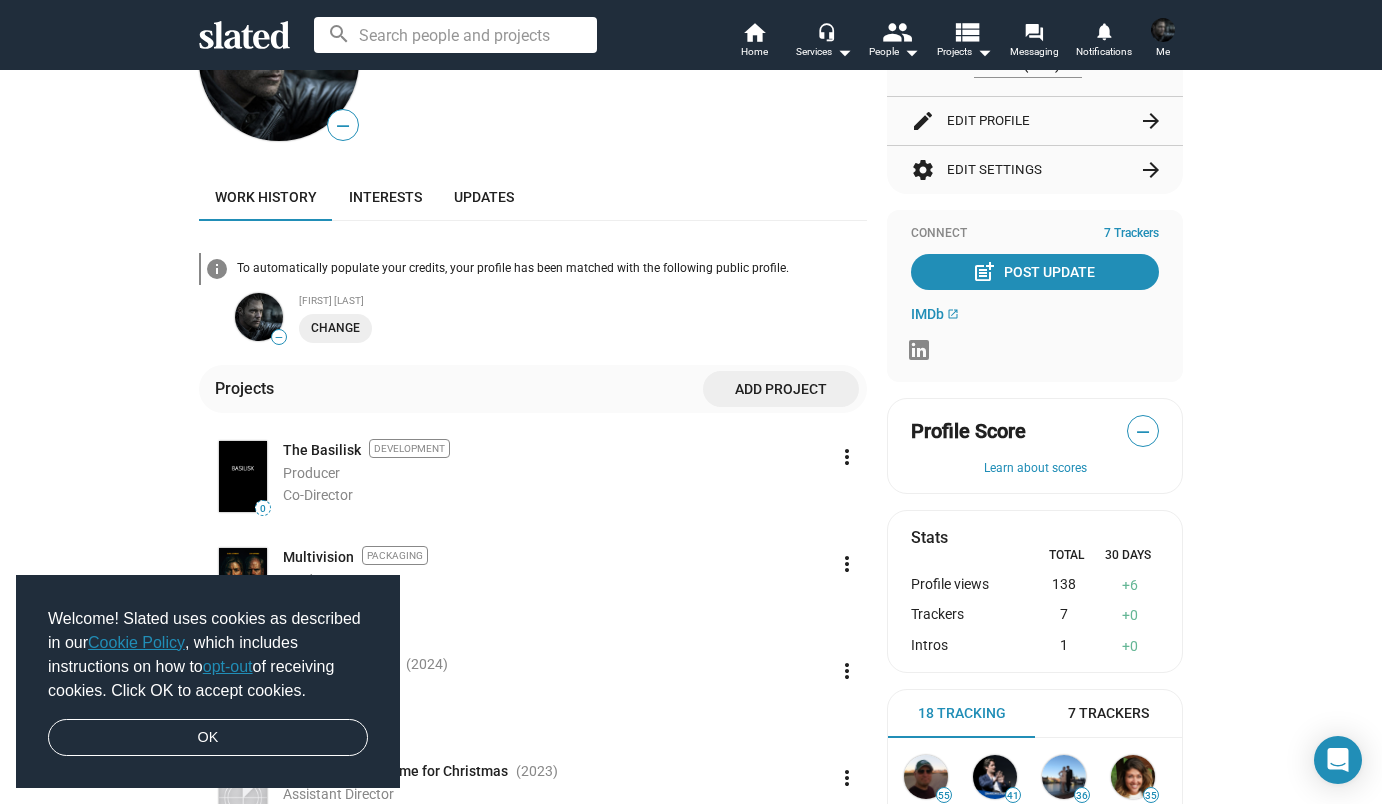 scroll, scrollTop: 275, scrollLeft: 0, axis: vertical 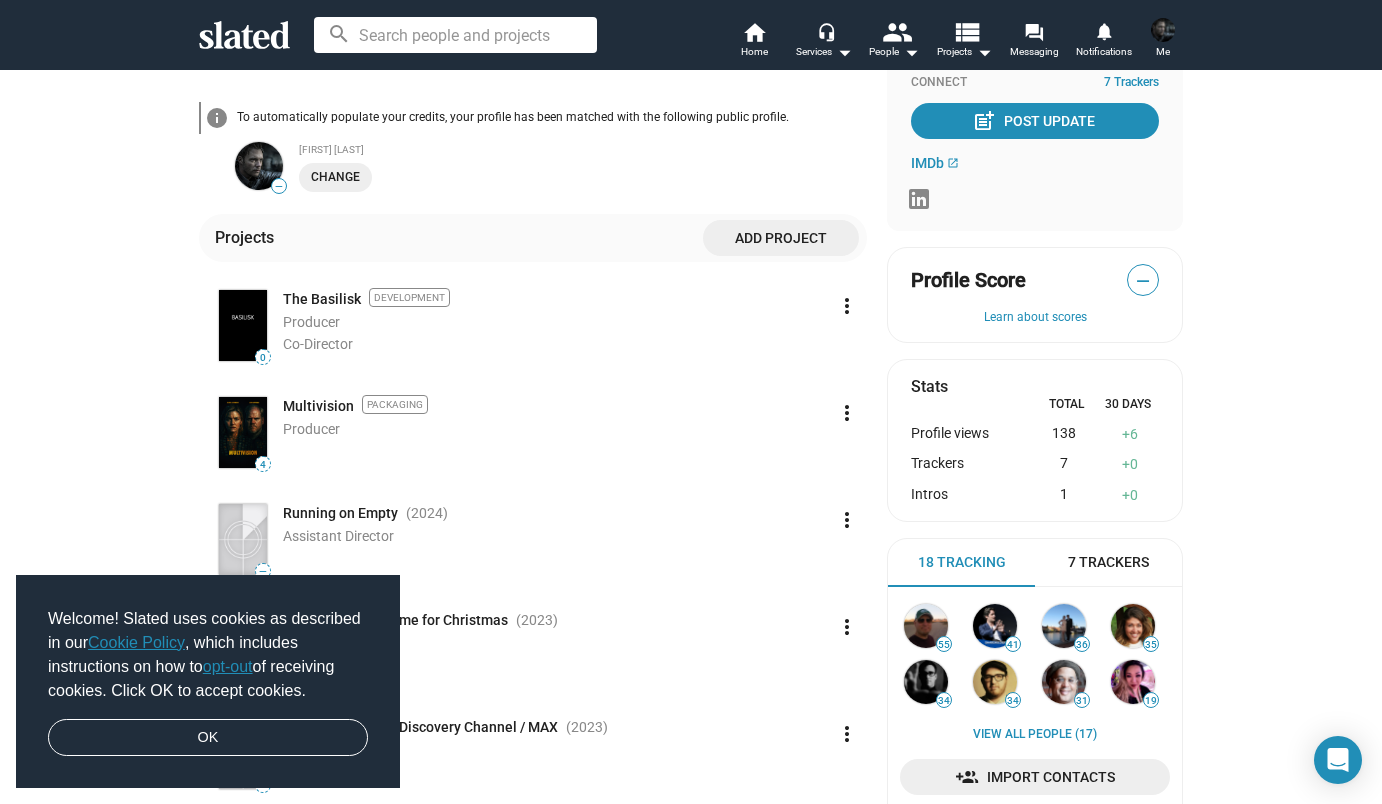 click on "Add project" at bounding box center (781, 238) 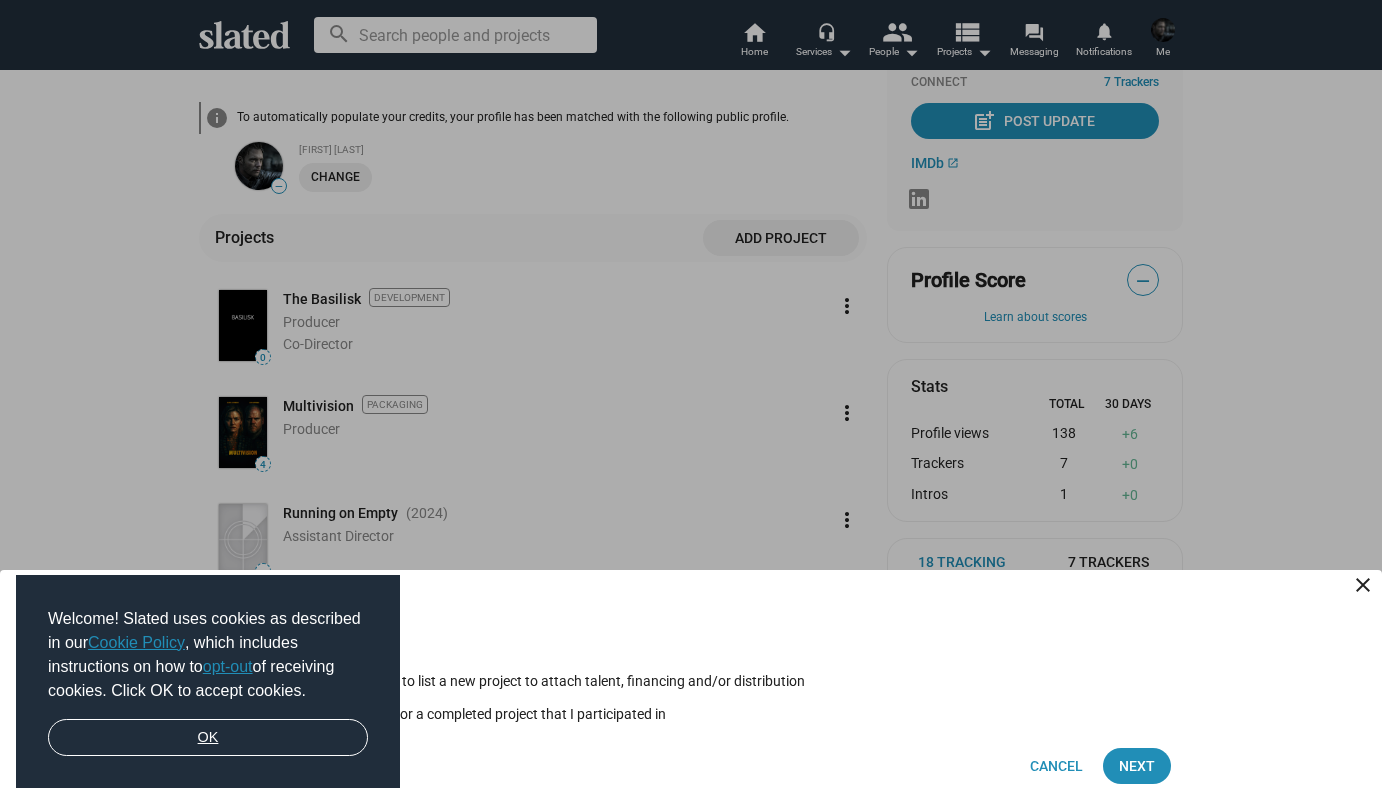 click on "OK" at bounding box center [208, 738] 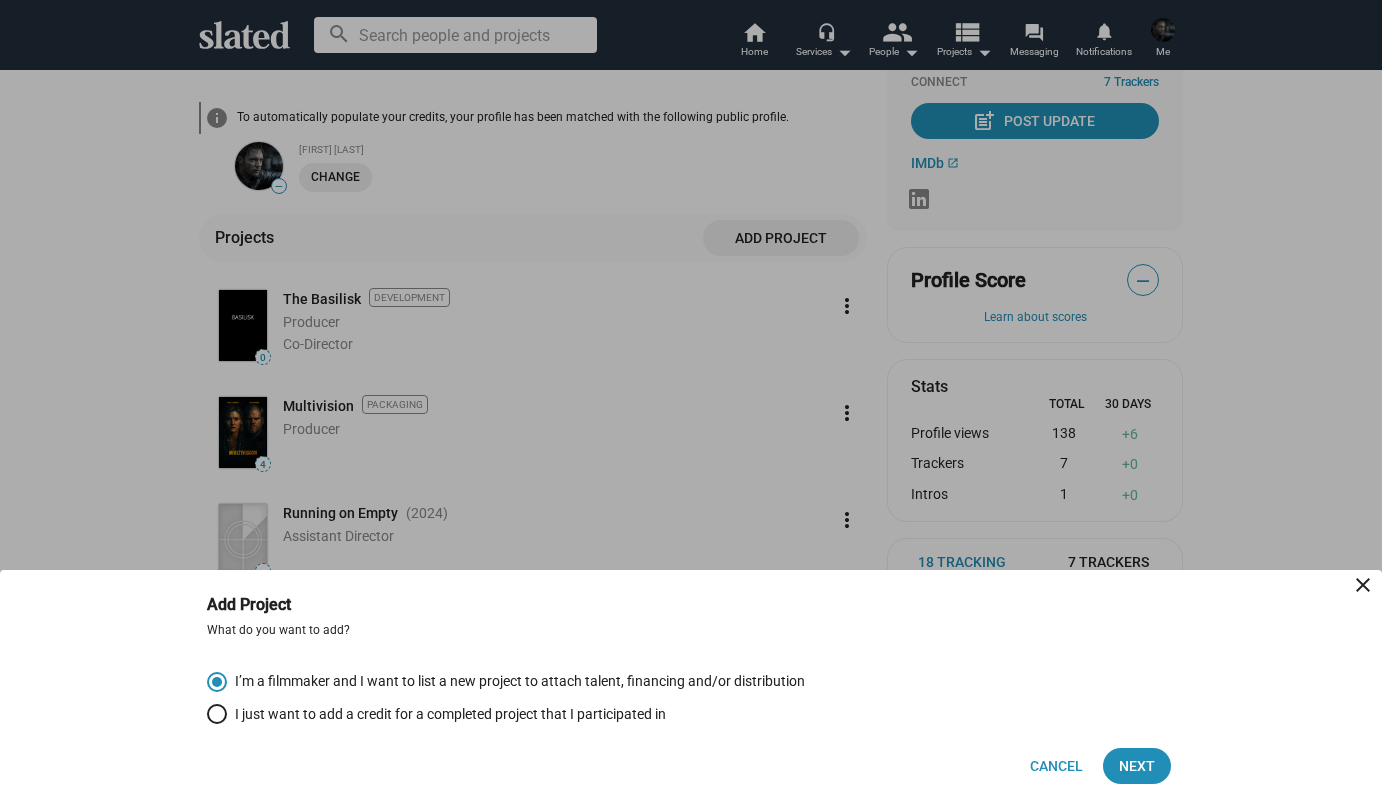 click at bounding box center (217, 714) 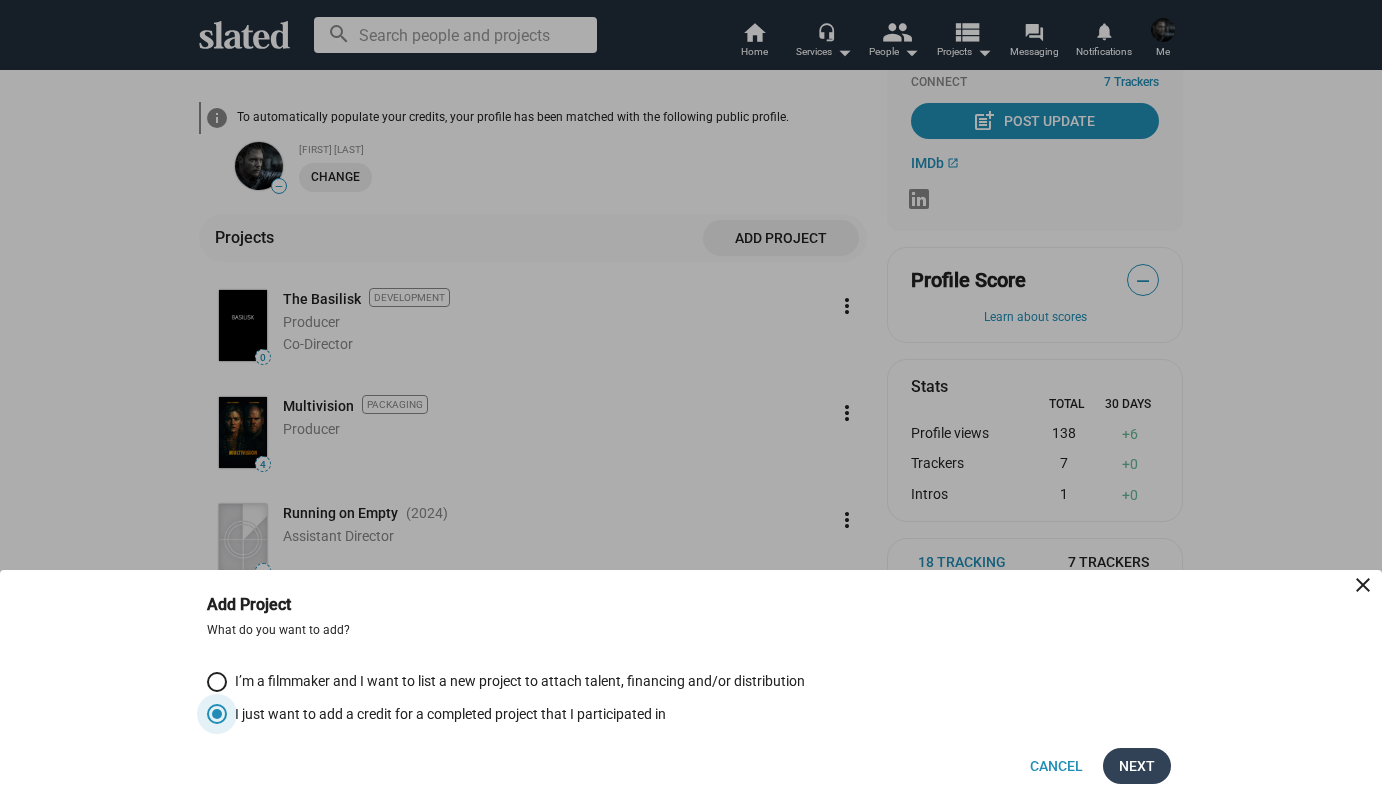 click on "Next" at bounding box center (1137, 766) 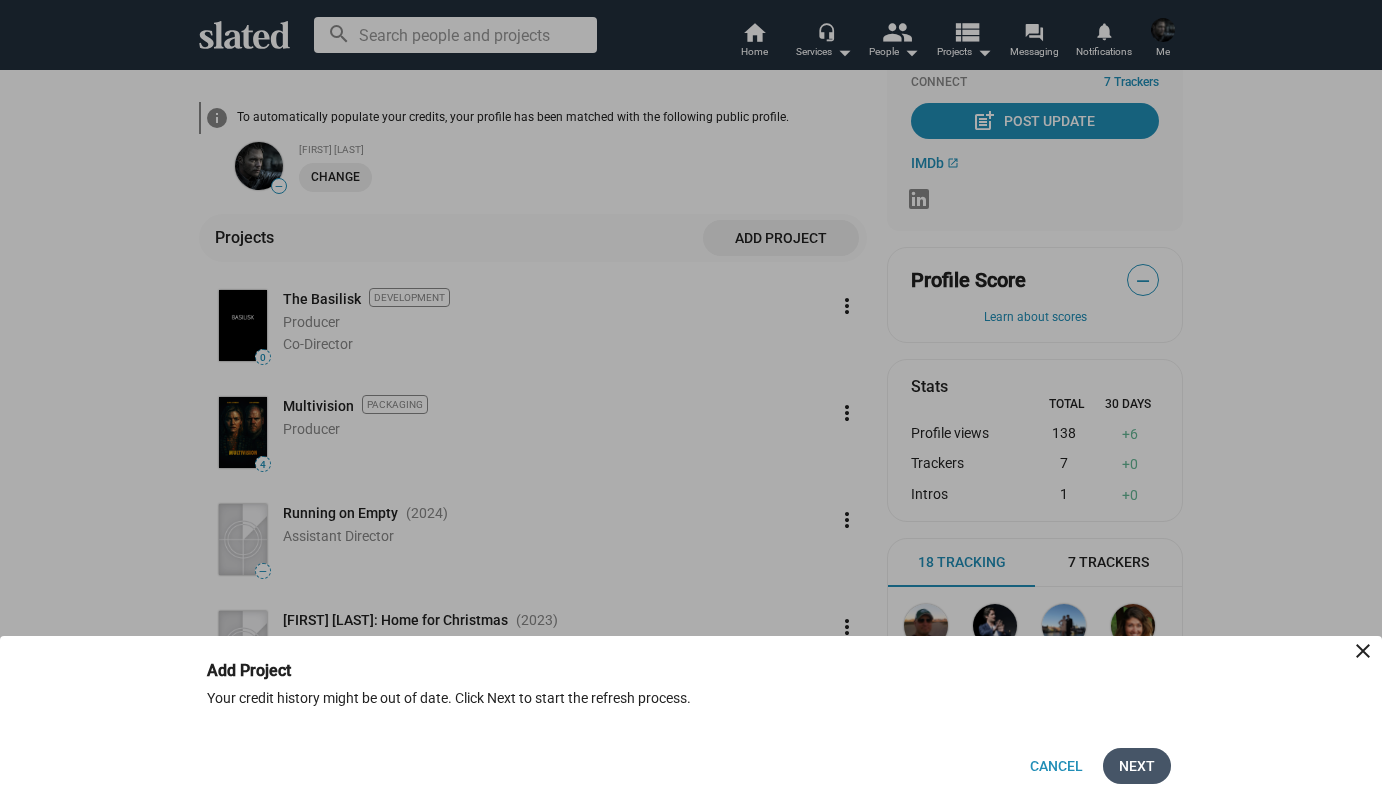 click on "Next" at bounding box center [1137, 766] 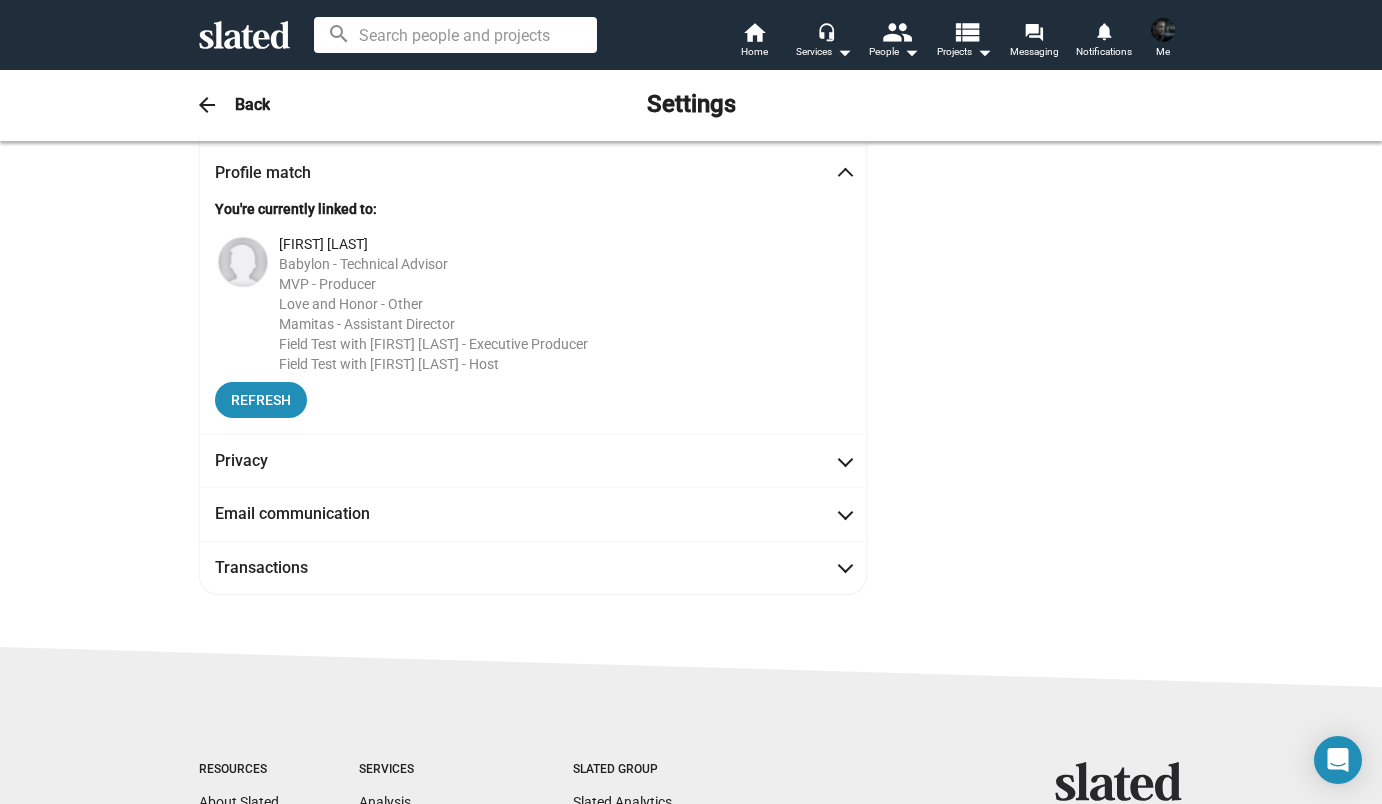 scroll, scrollTop: 97, scrollLeft: 0, axis: vertical 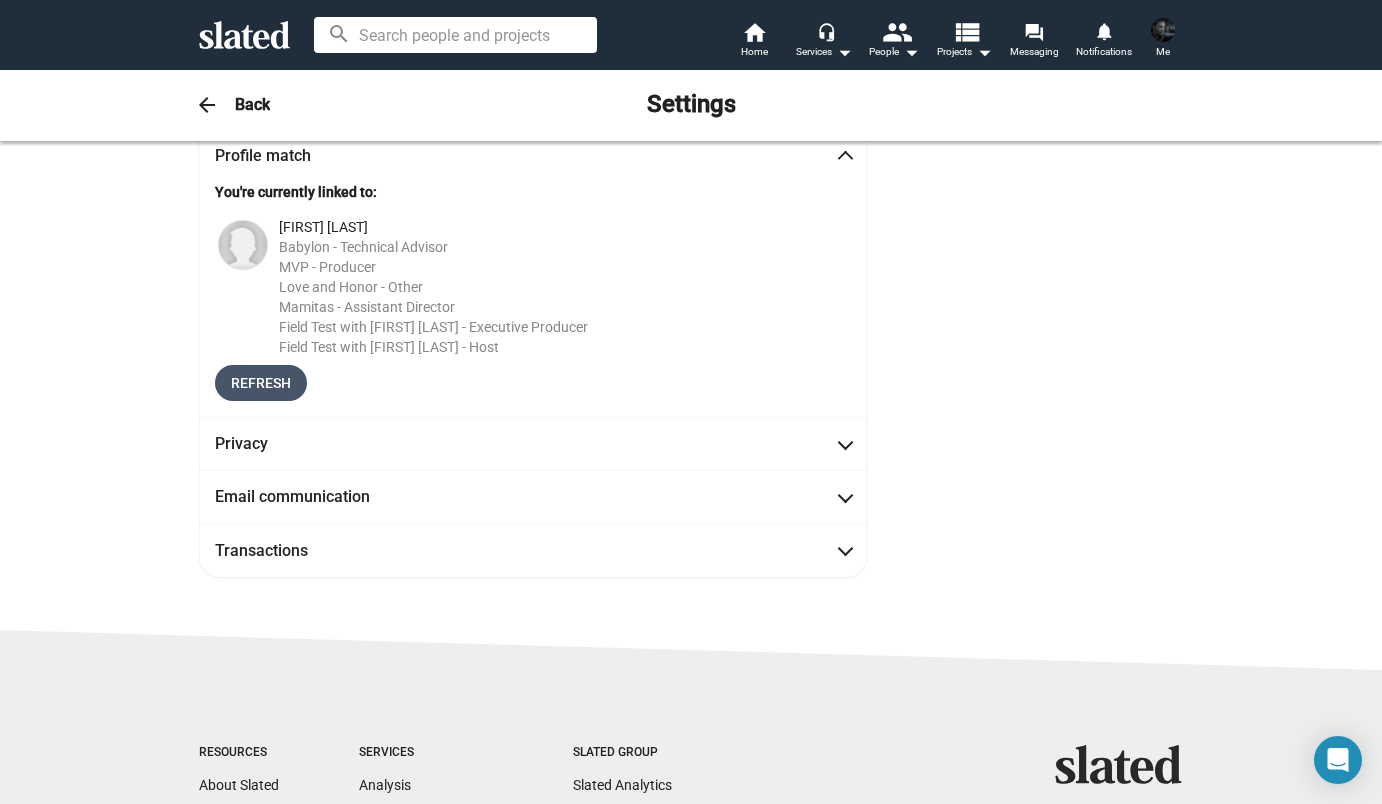 click on "Refresh" at bounding box center (261, 383) 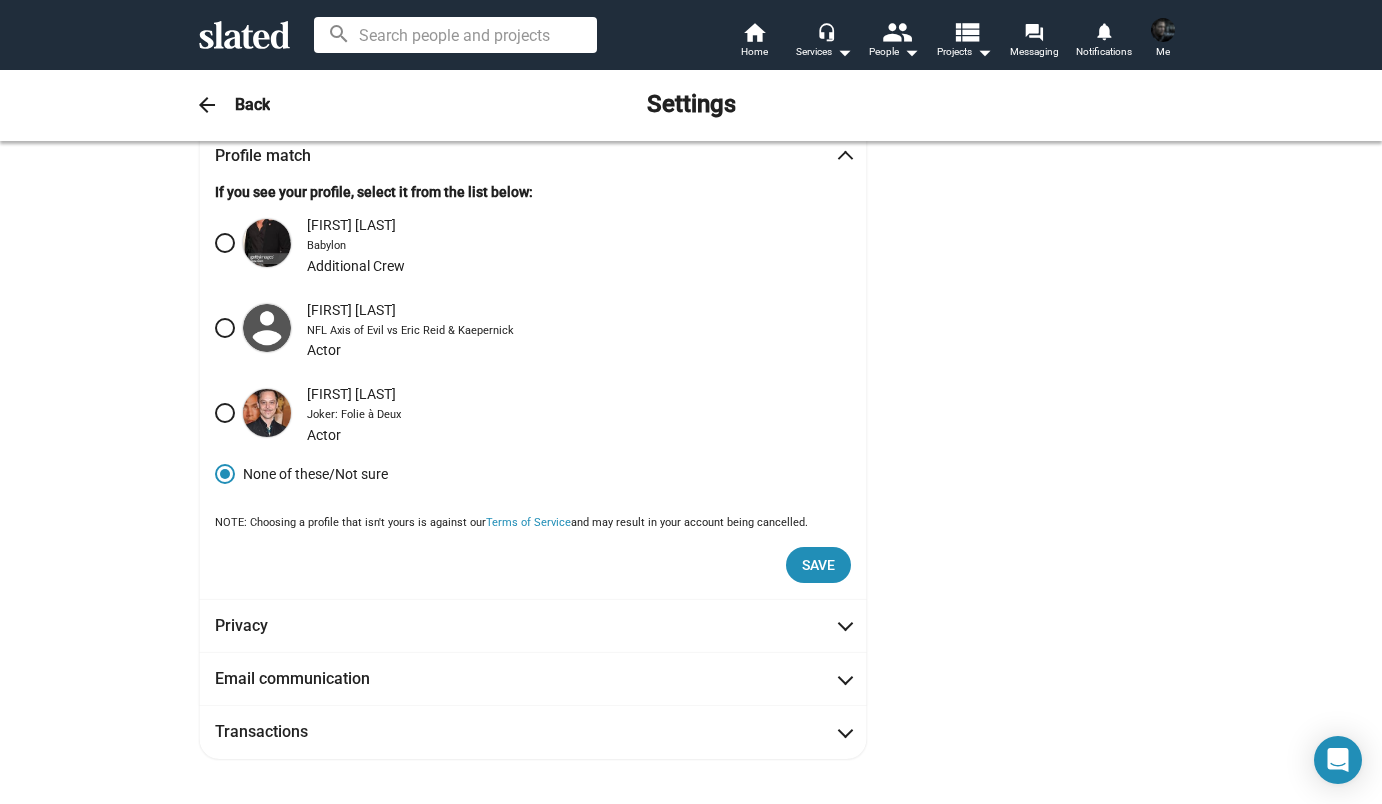 click at bounding box center [225, 243] 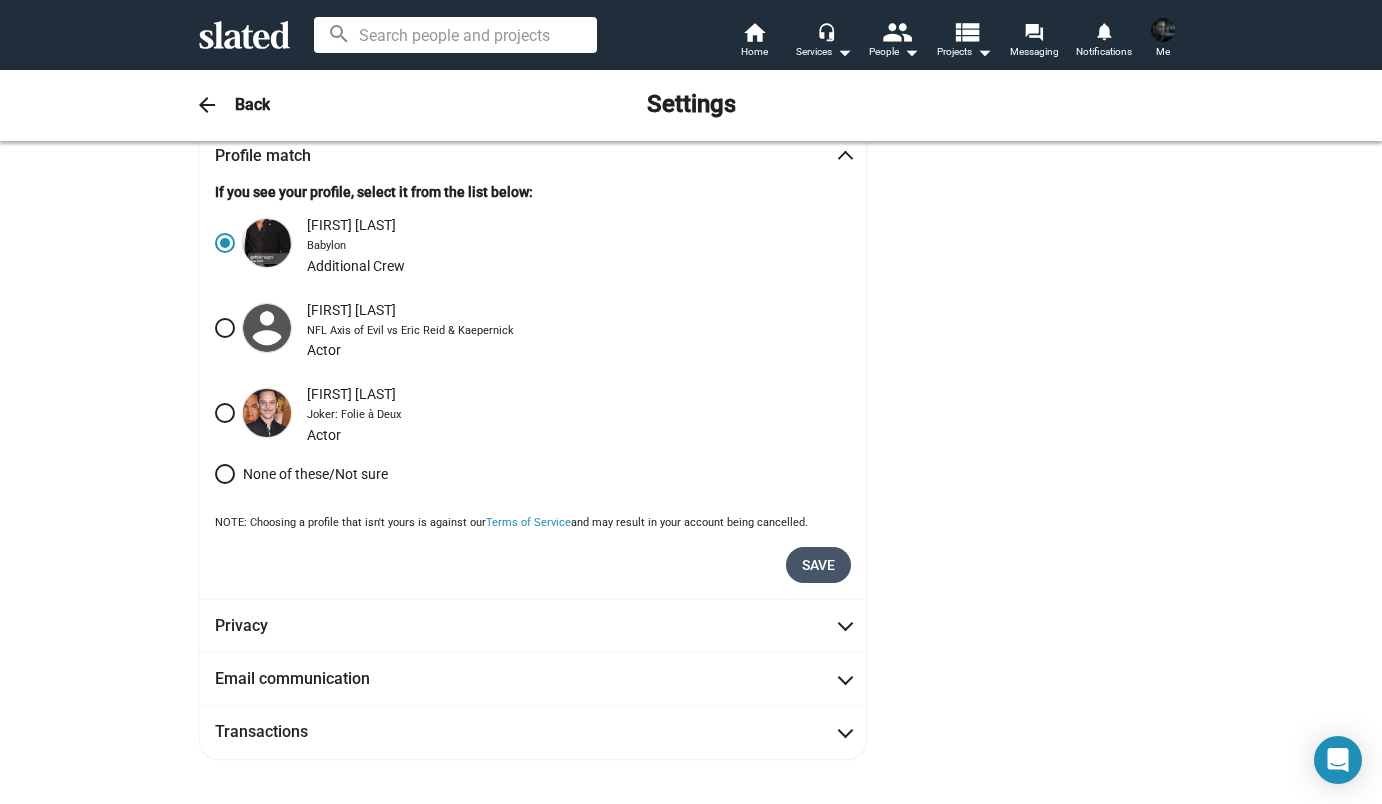 click on "Save" at bounding box center (818, 565) 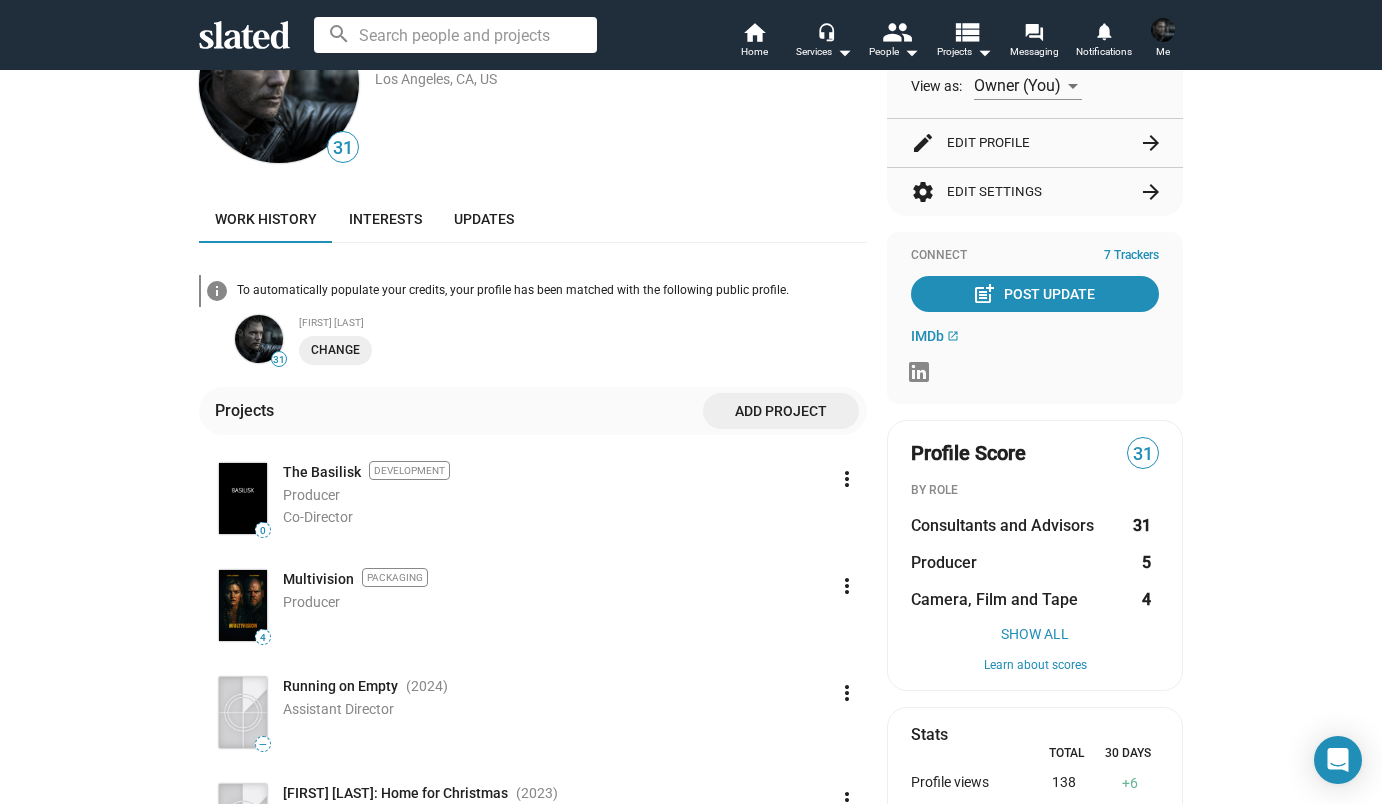 scroll, scrollTop: 110, scrollLeft: 0, axis: vertical 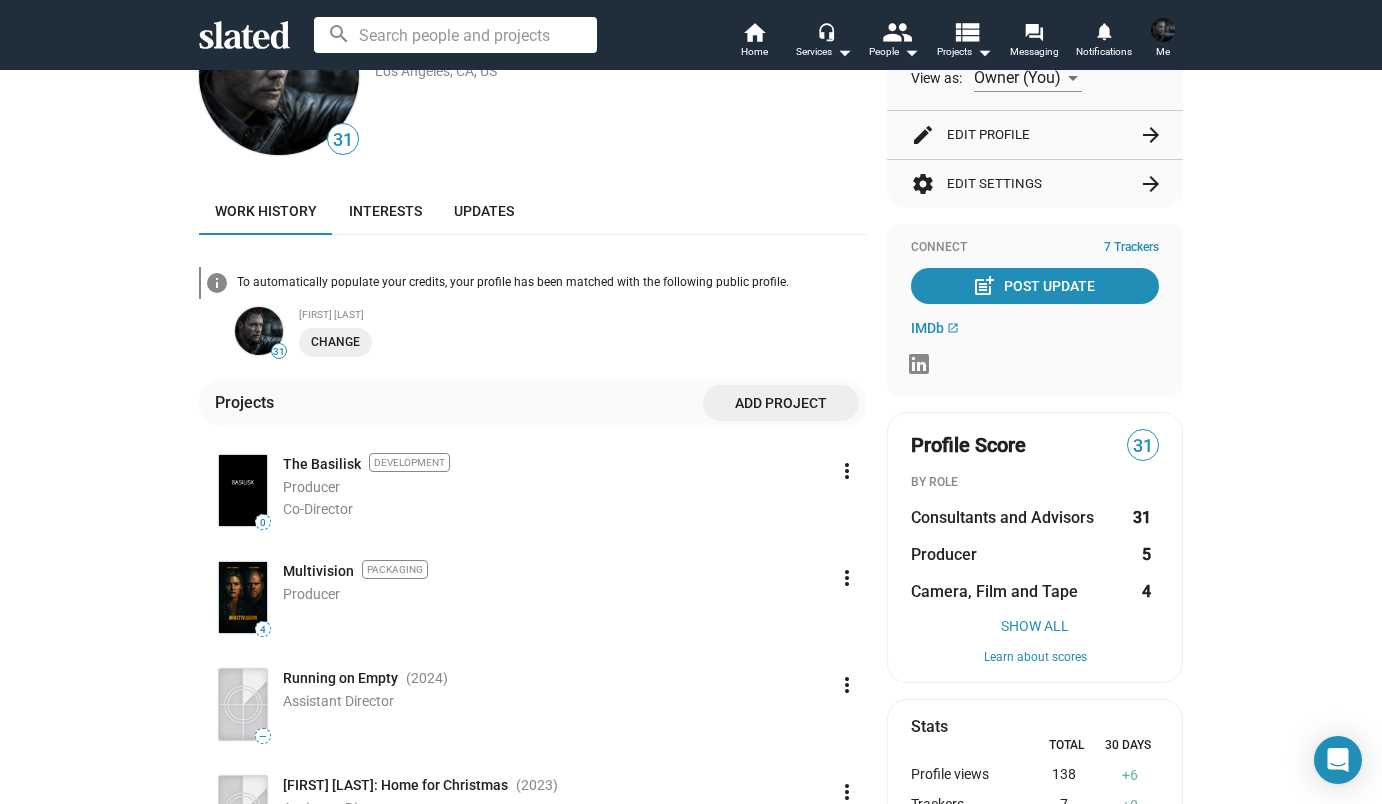 click on "31" at bounding box center [1143, 446] 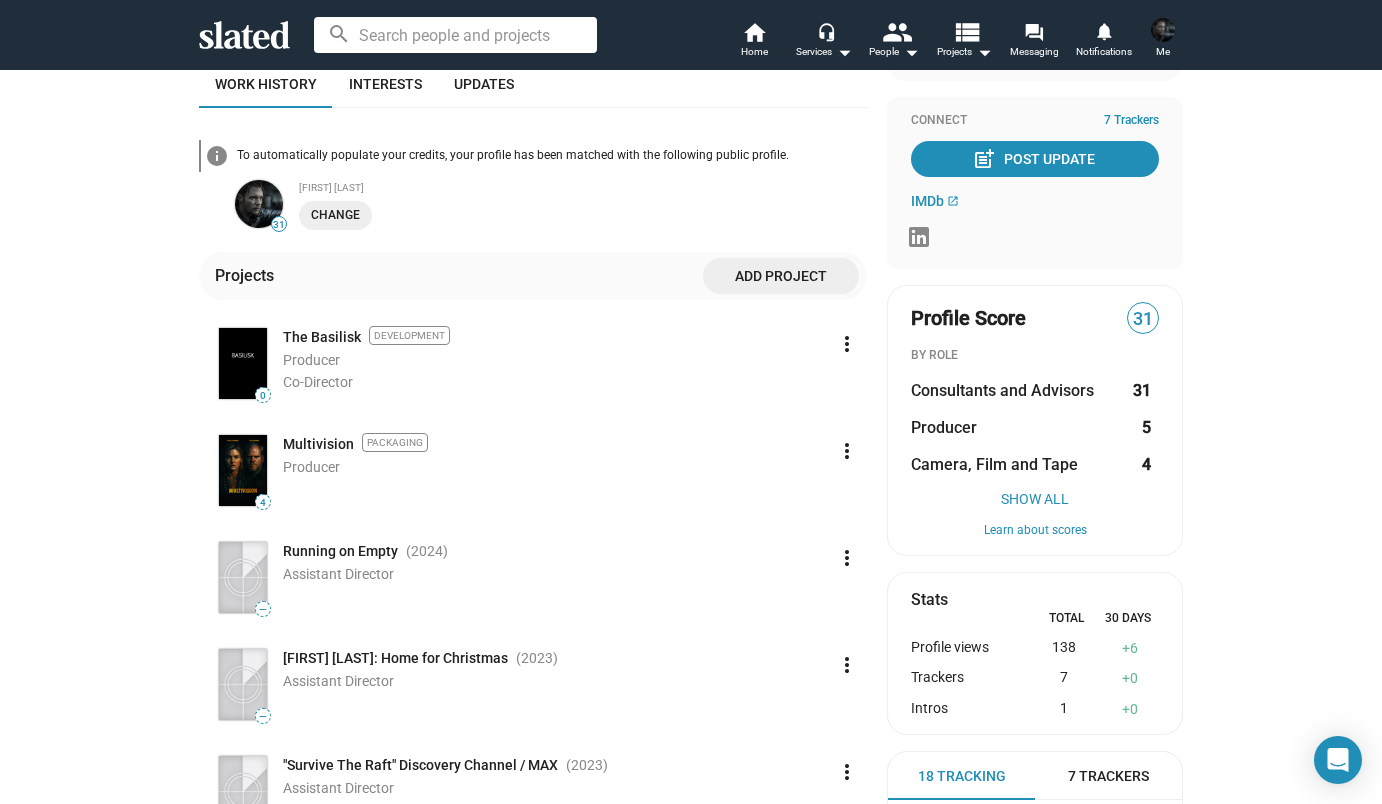 scroll, scrollTop: 239, scrollLeft: 0, axis: vertical 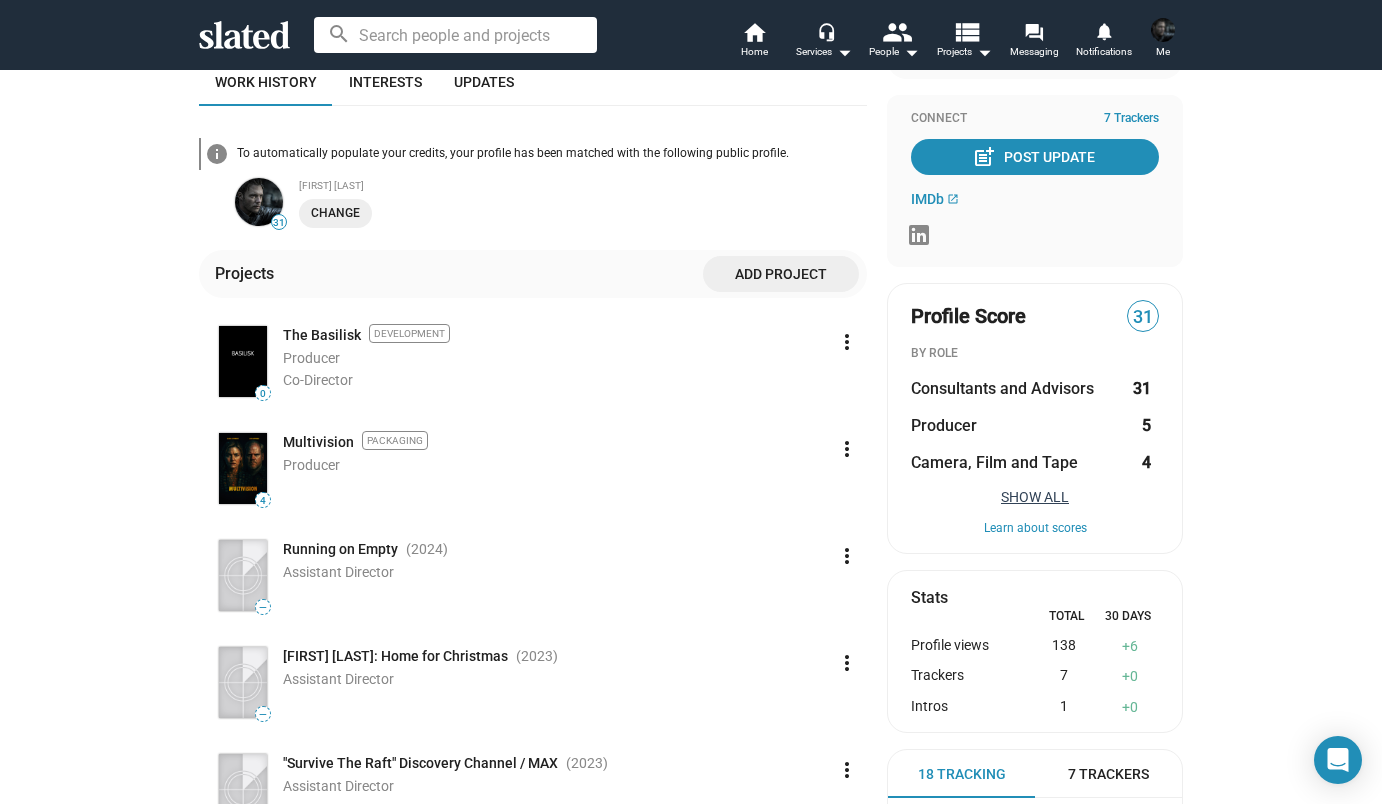 click on "Show All" at bounding box center (1035, 497) 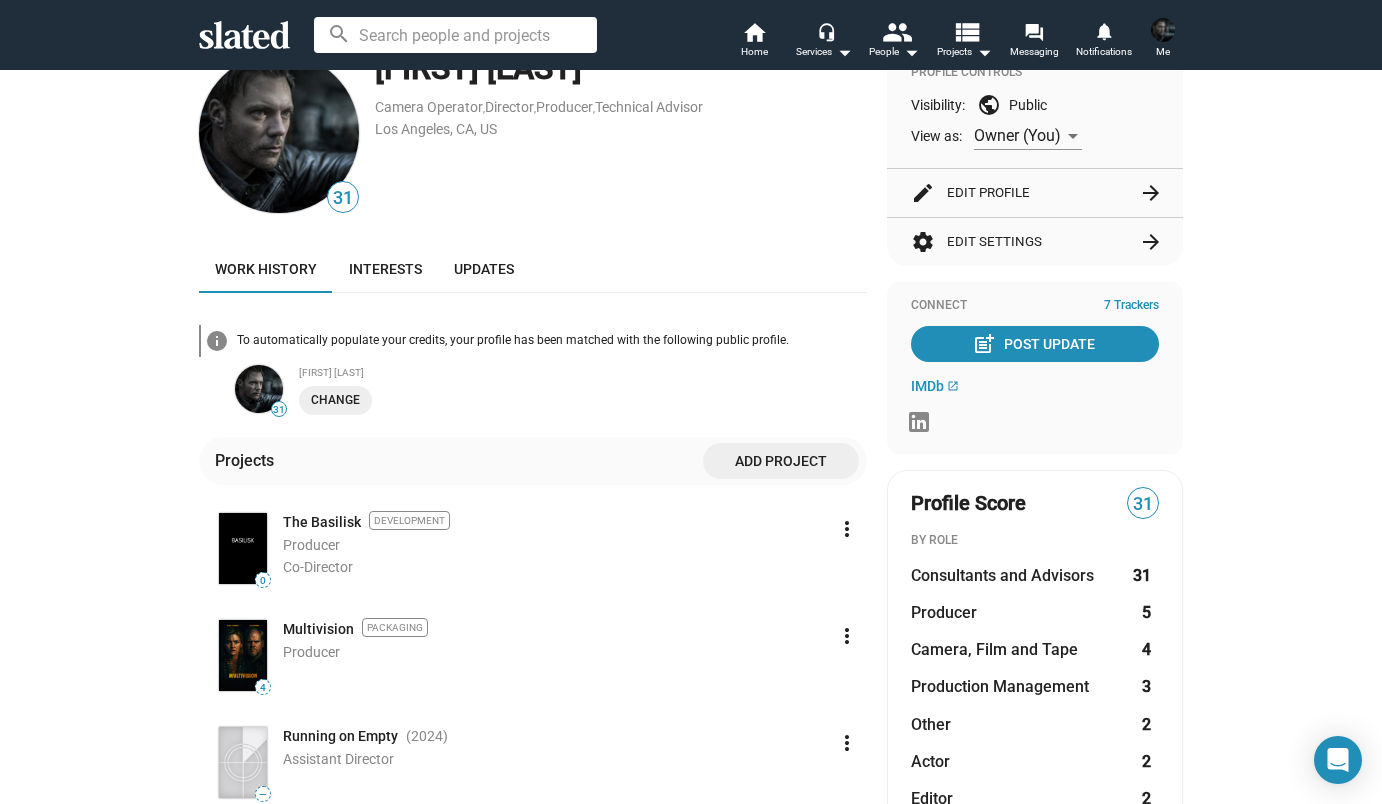 scroll, scrollTop: 0, scrollLeft: 0, axis: both 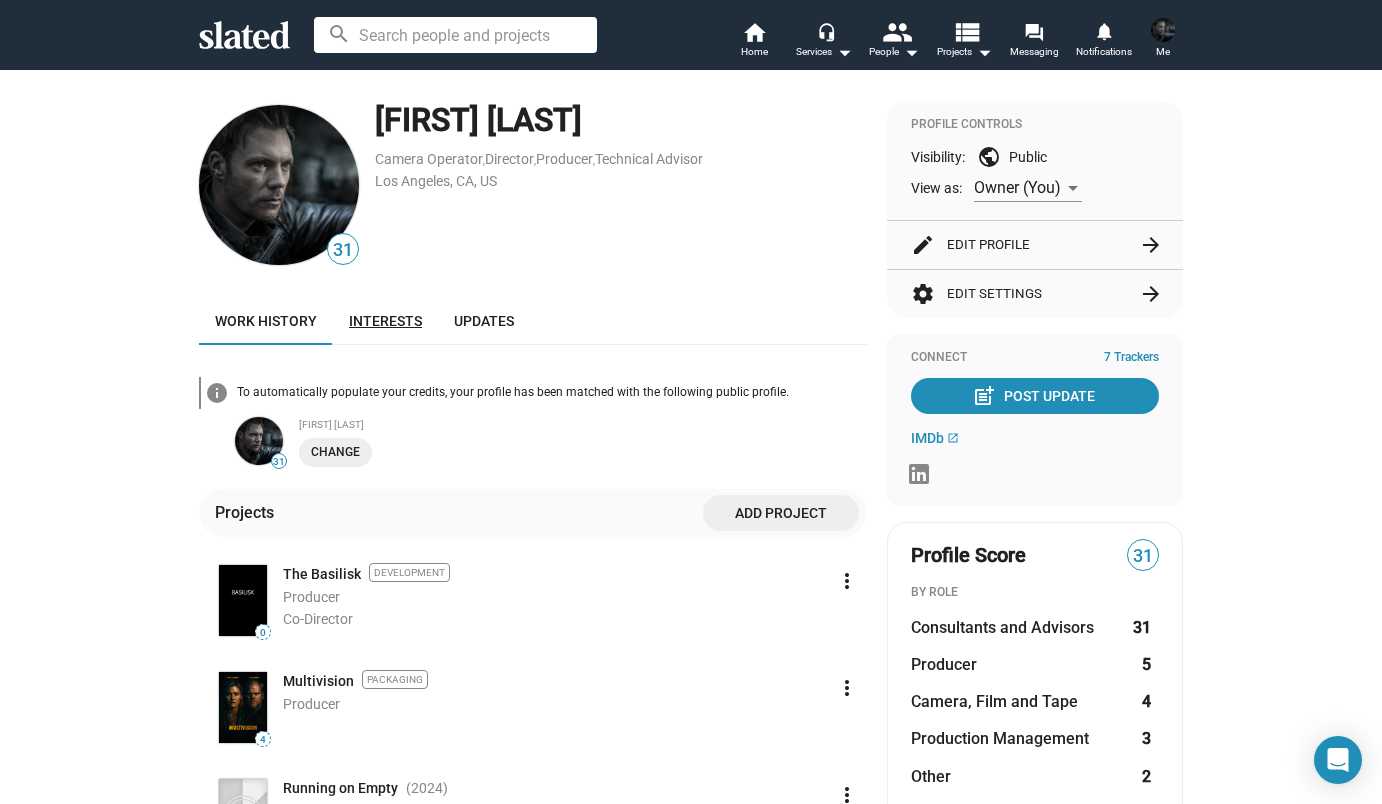 click on "Interests" at bounding box center [385, 321] 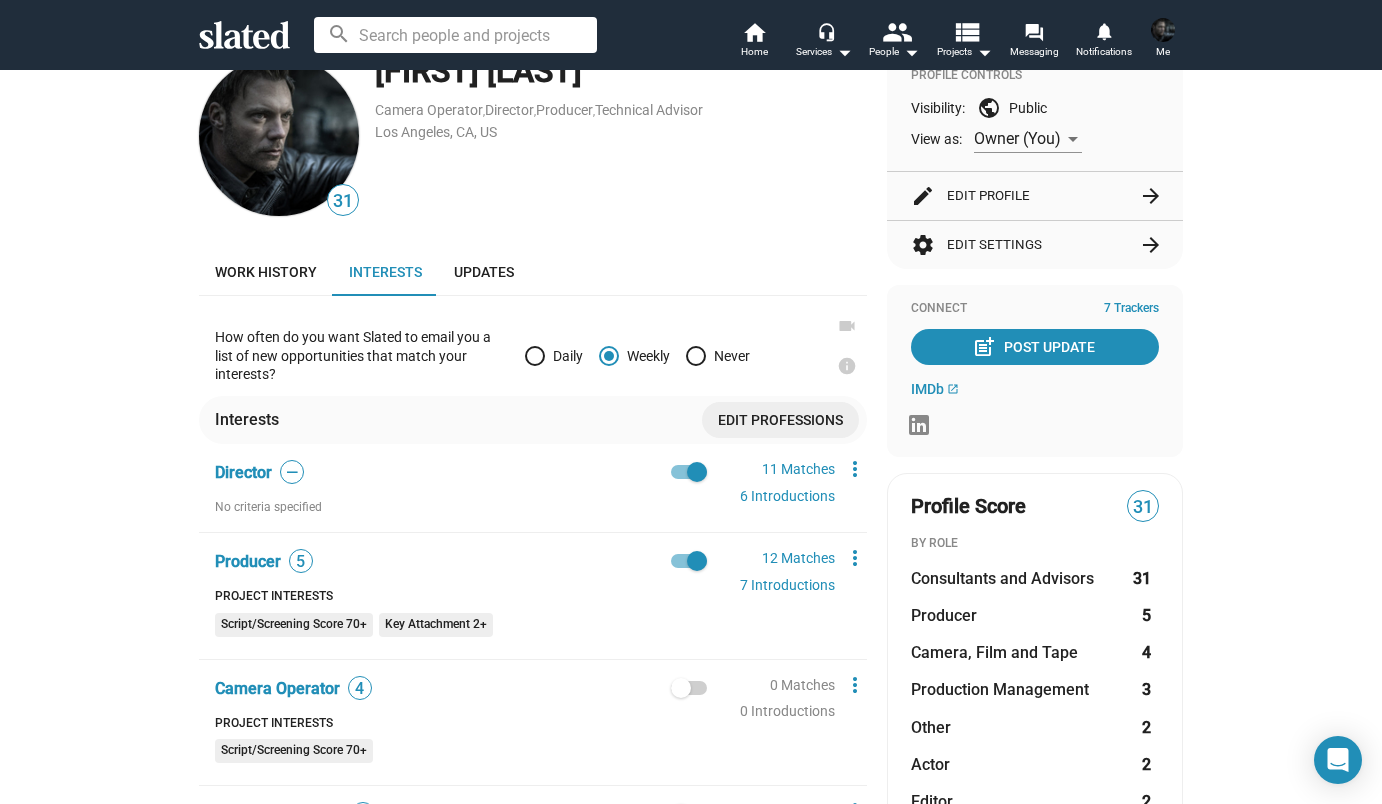 scroll, scrollTop: 51, scrollLeft: 0, axis: vertical 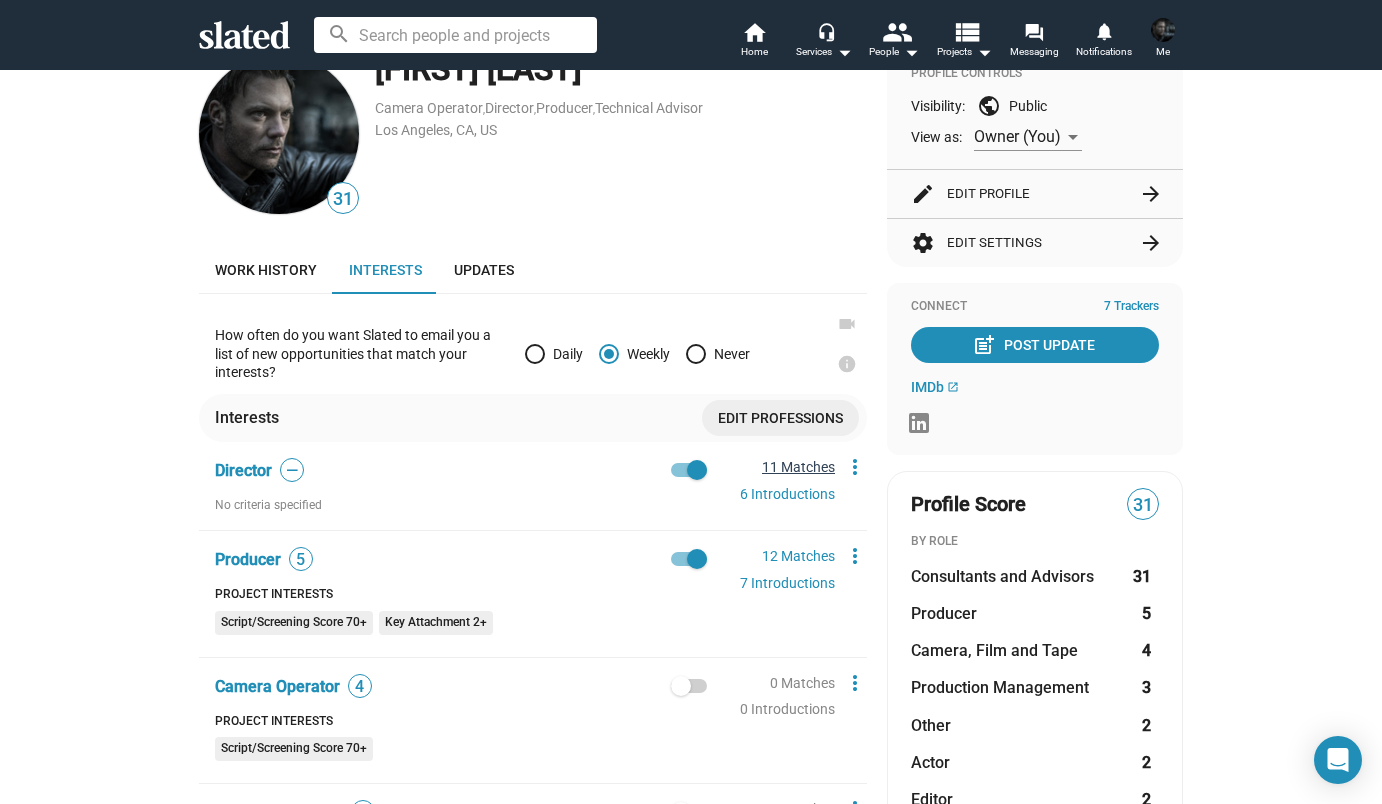 click on "11 Matches" at bounding box center (798, 467) 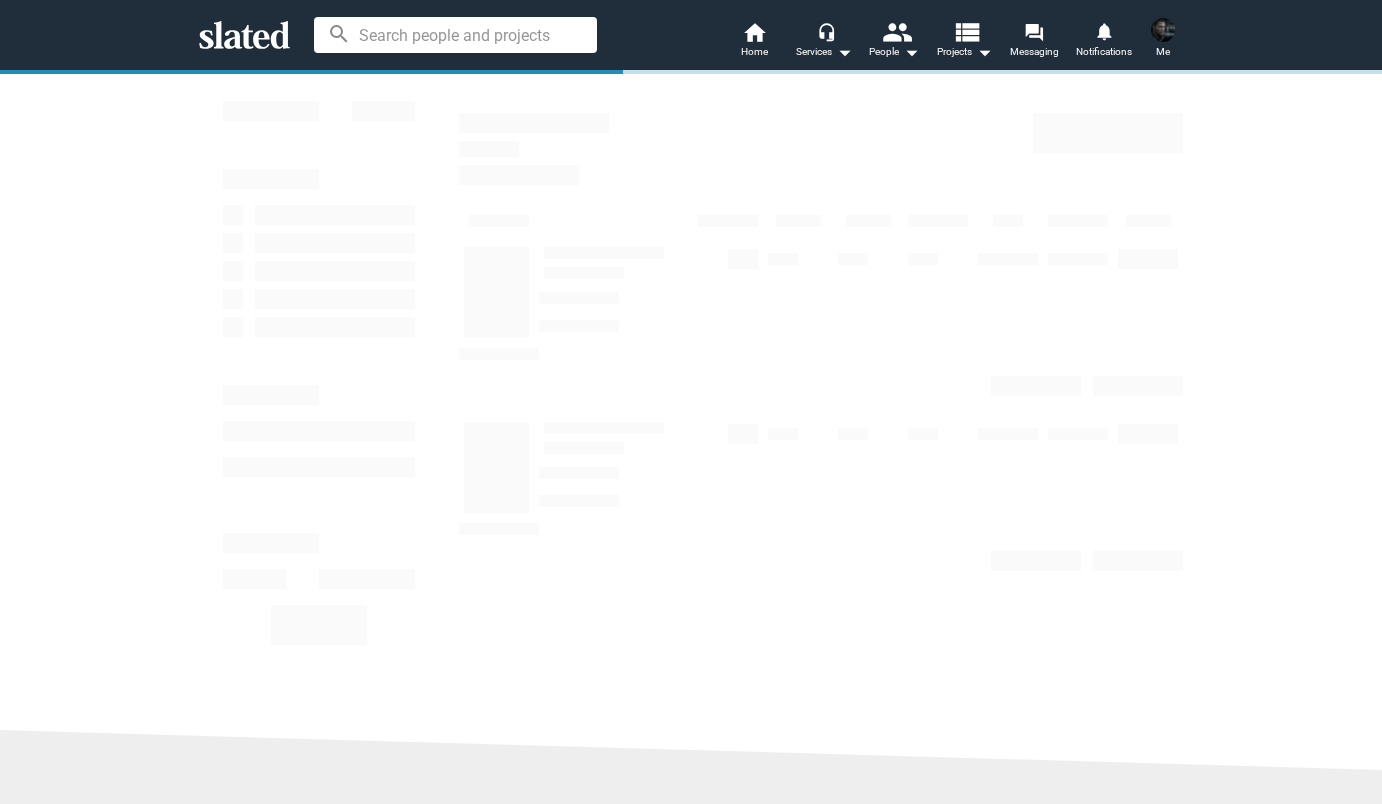 scroll, scrollTop: 0, scrollLeft: 0, axis: both 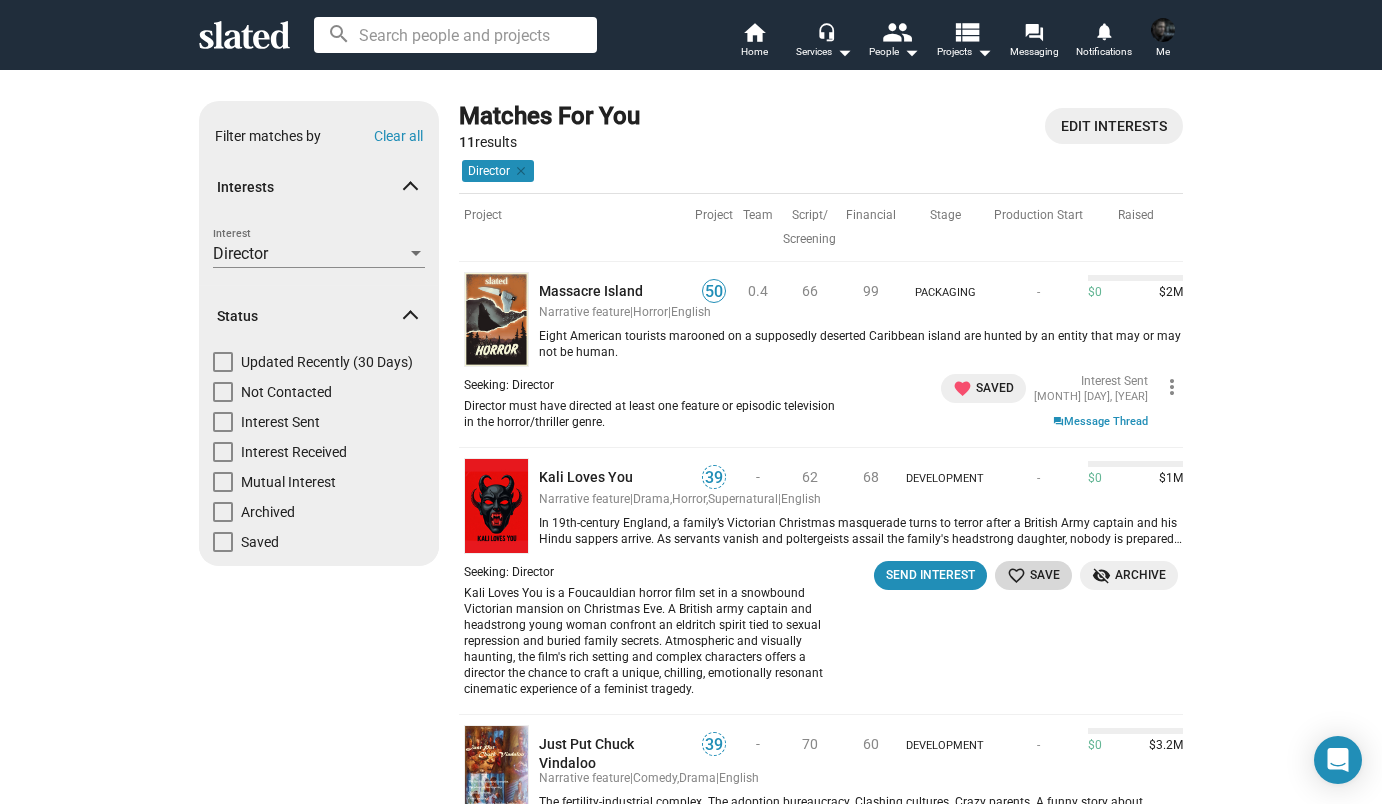 click on "favorite_border" at bounding box center (1016, 575) 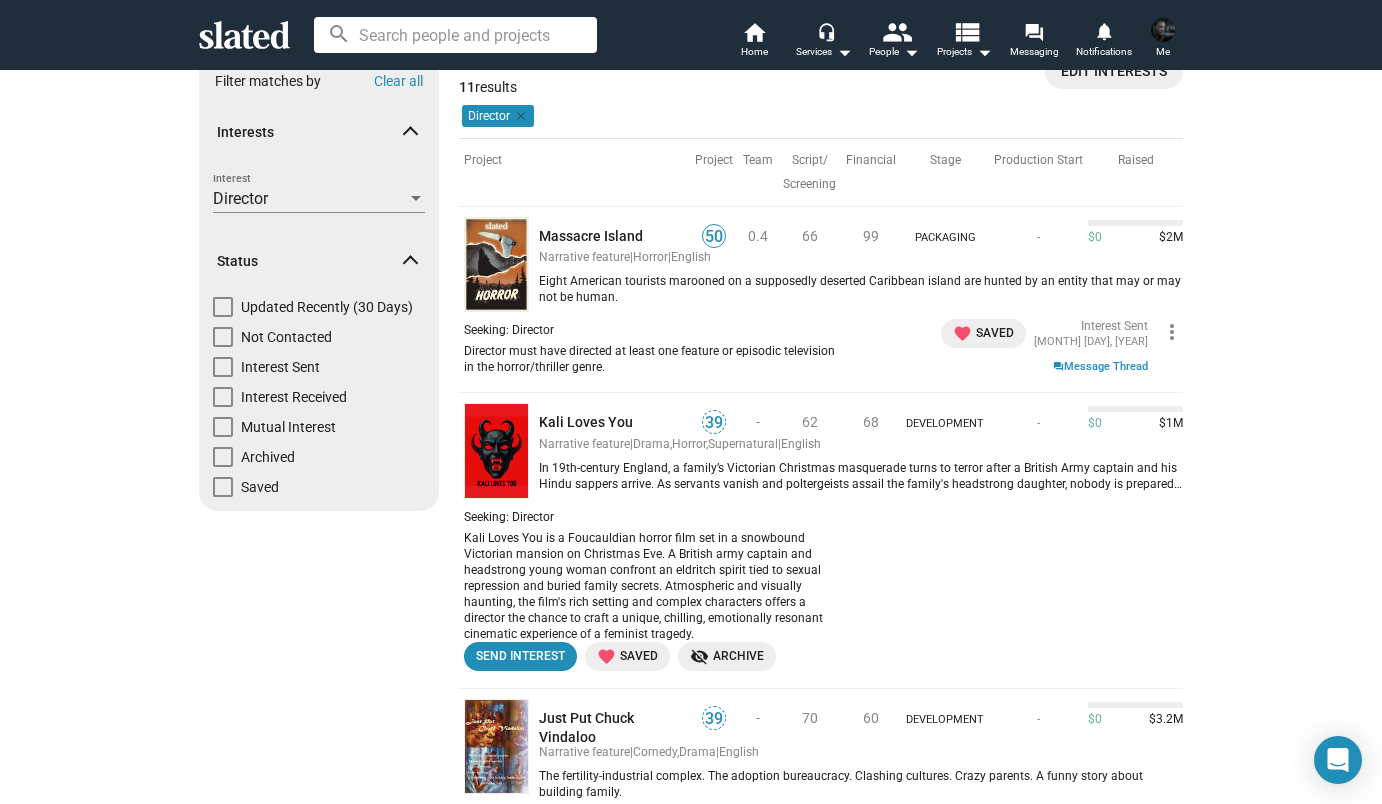 scroll, scrollTop: 0, scrollLeft: 0, axis: both 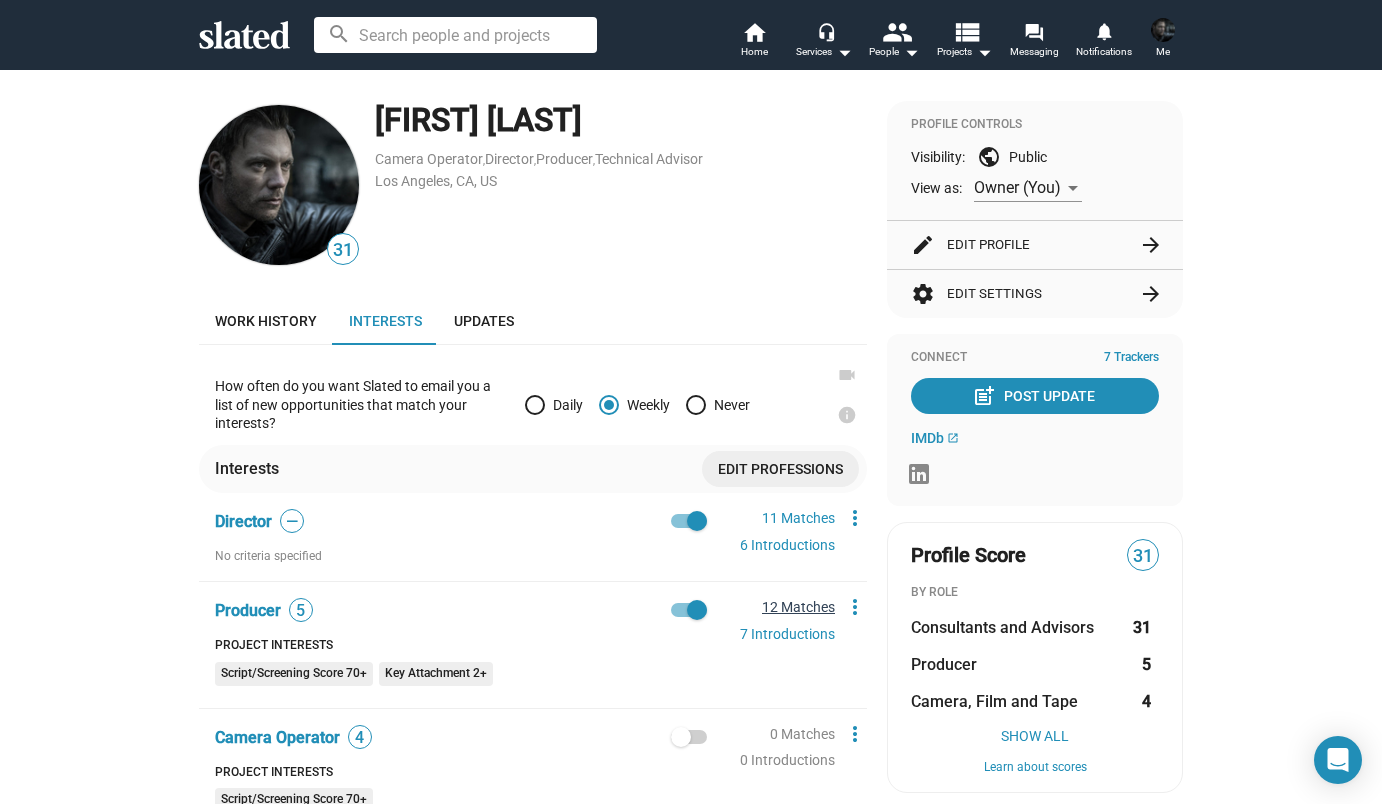 click on "12 Matches" at bounding box center (798, 607) 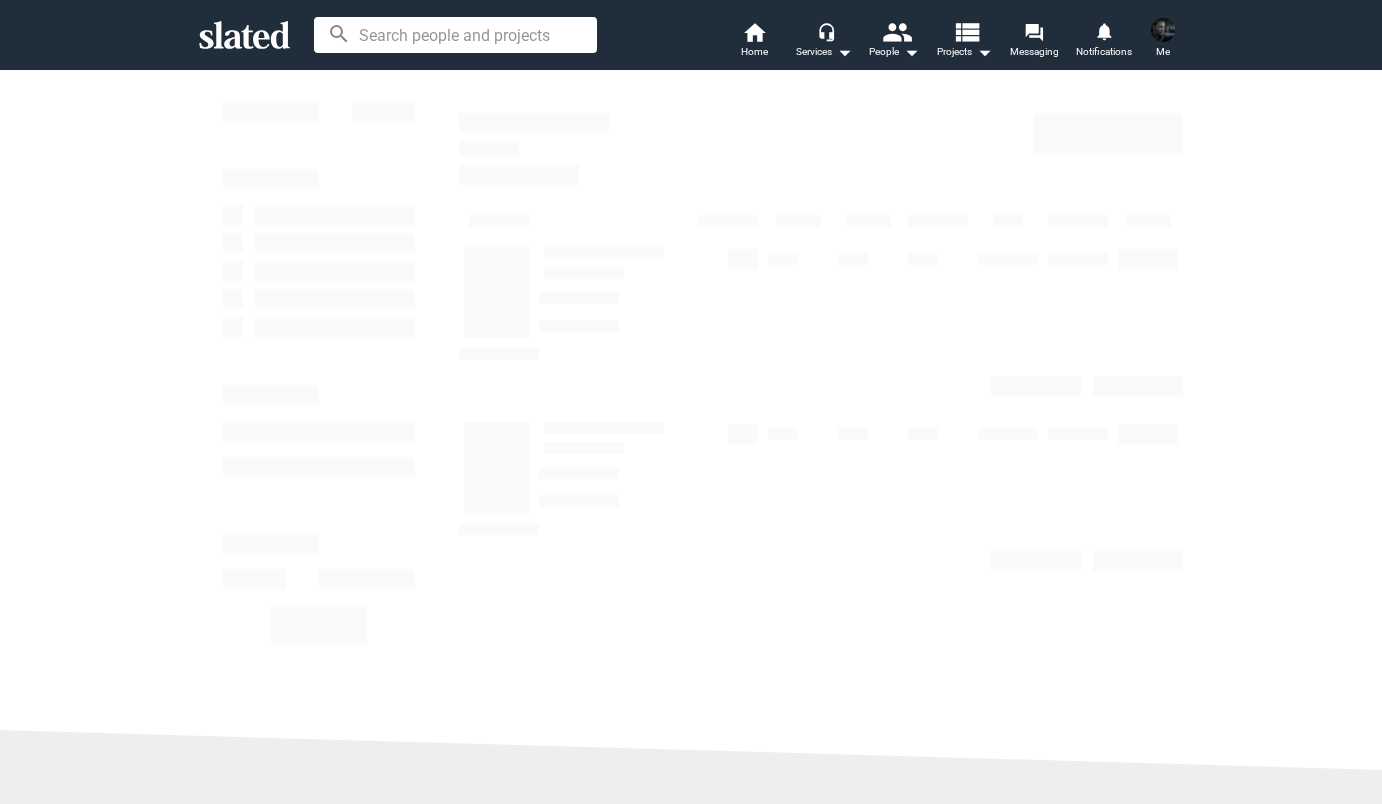 scroll, scrollTop: 0, scrollLeft: 0, axis: both 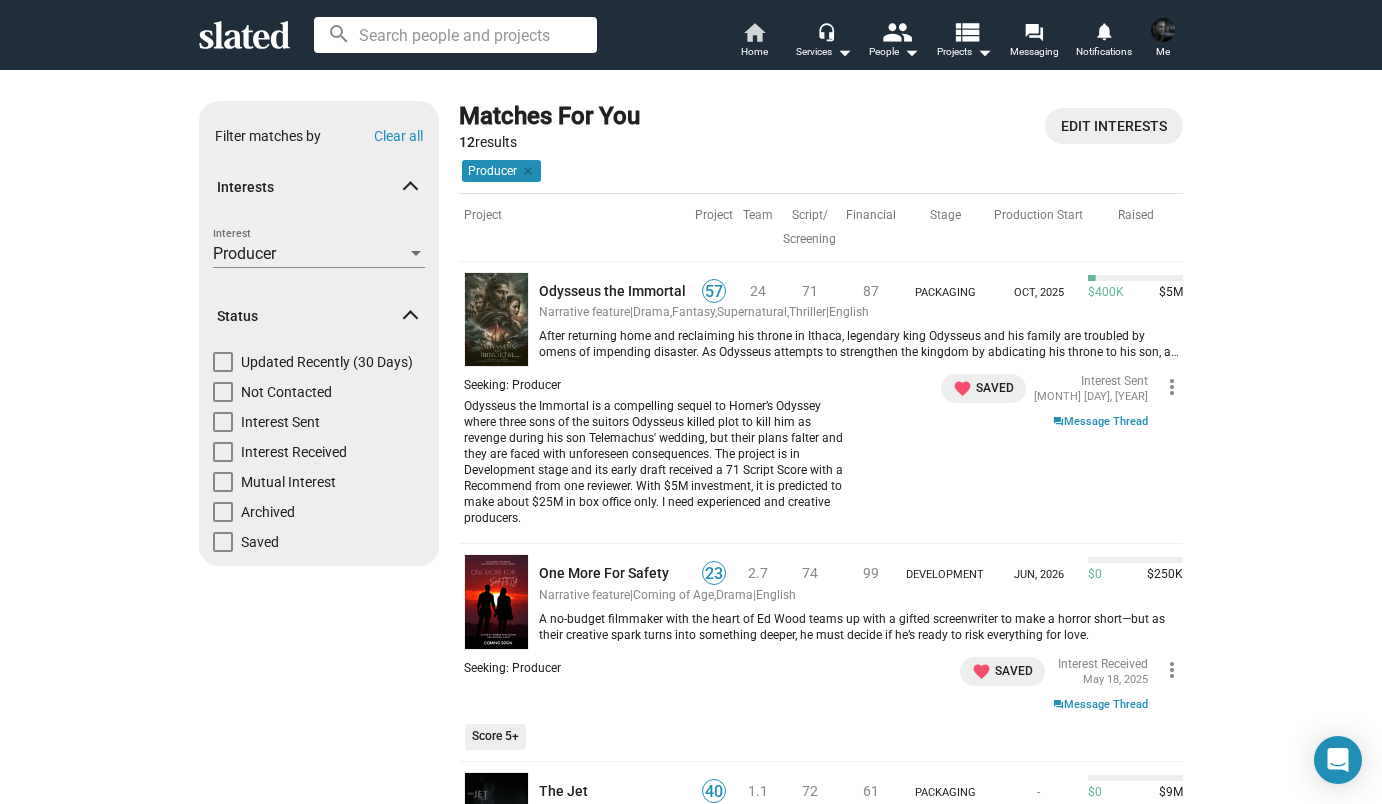 click on "Home" at bounding box center [754, 52] 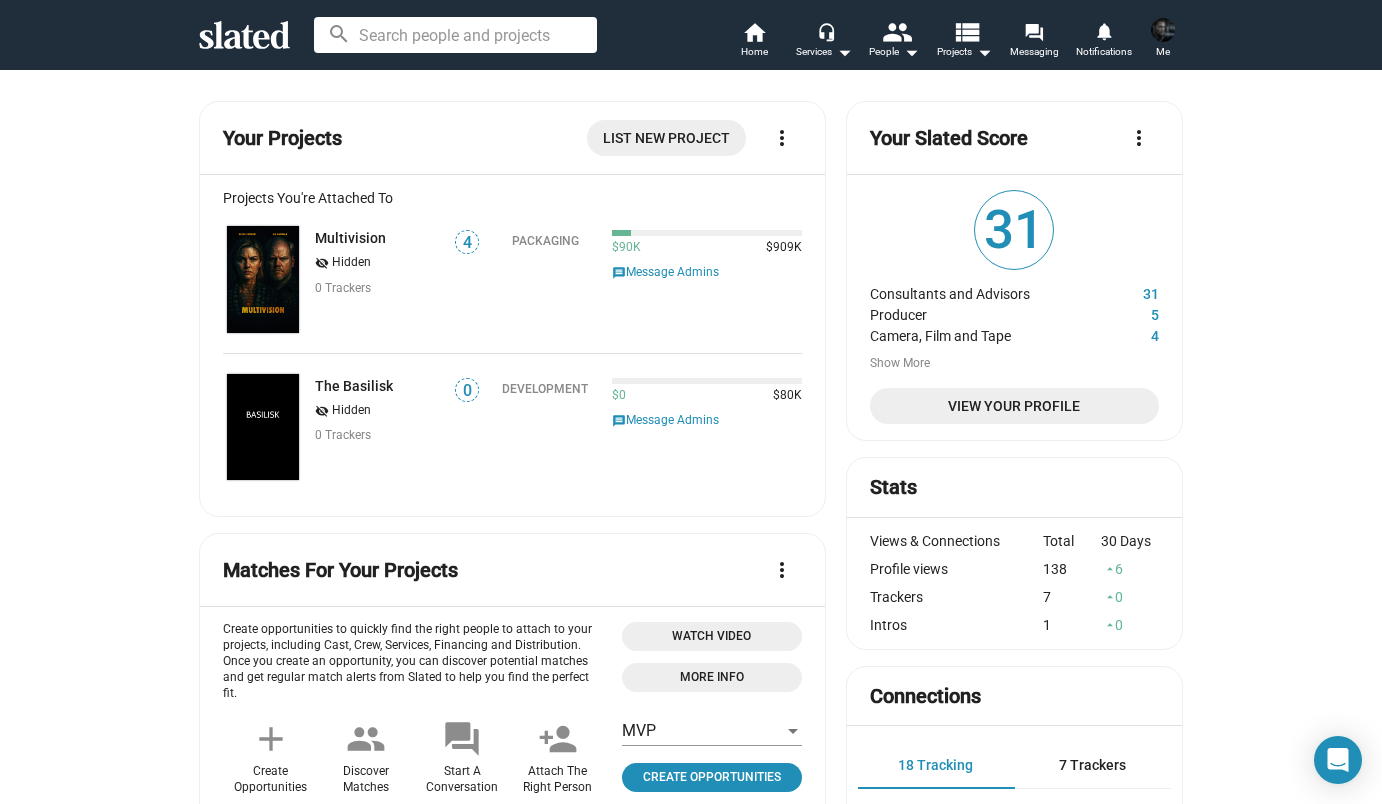 click on "arrow_drop_up" at bounding box center (1110, 569) 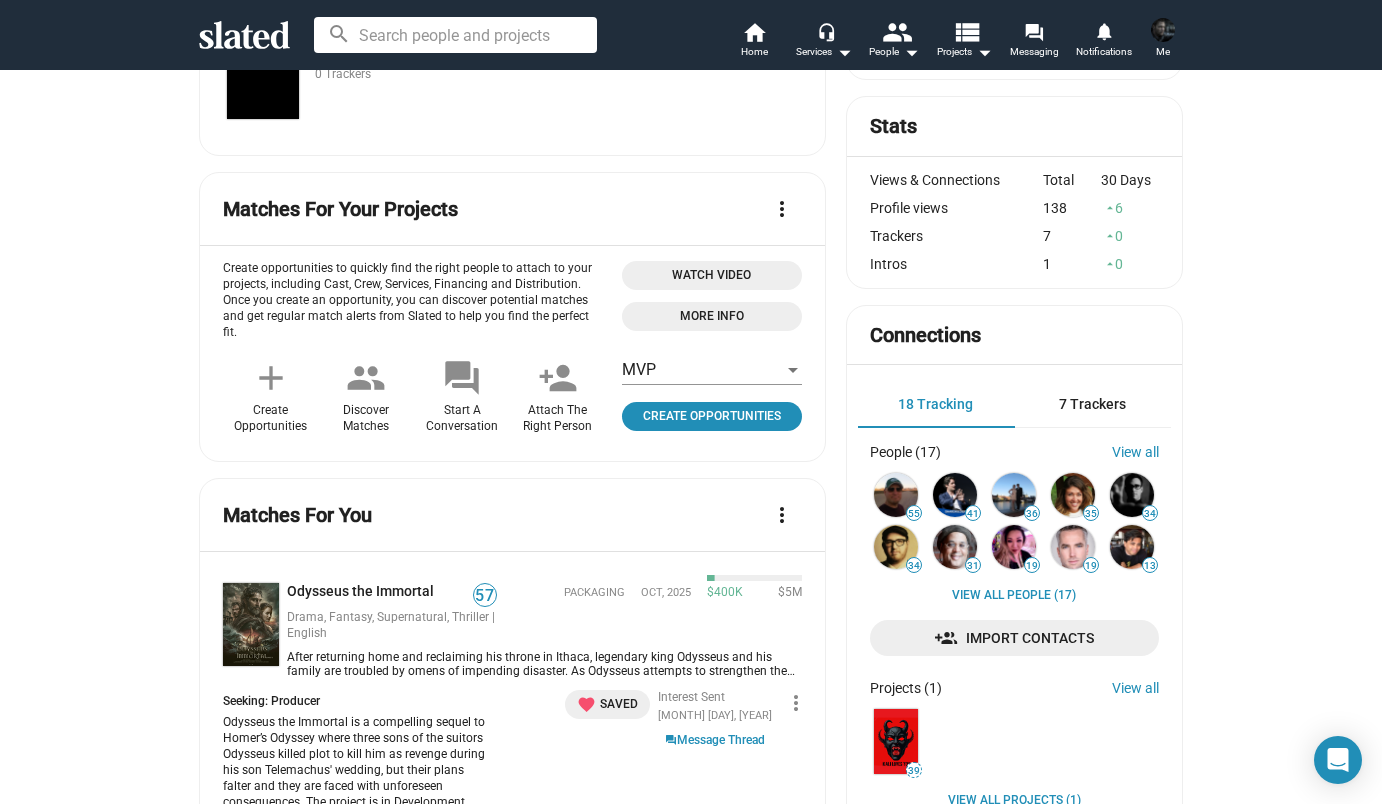 scroll, scrollTop: 364, scrollLeft: 0, axis: vertical 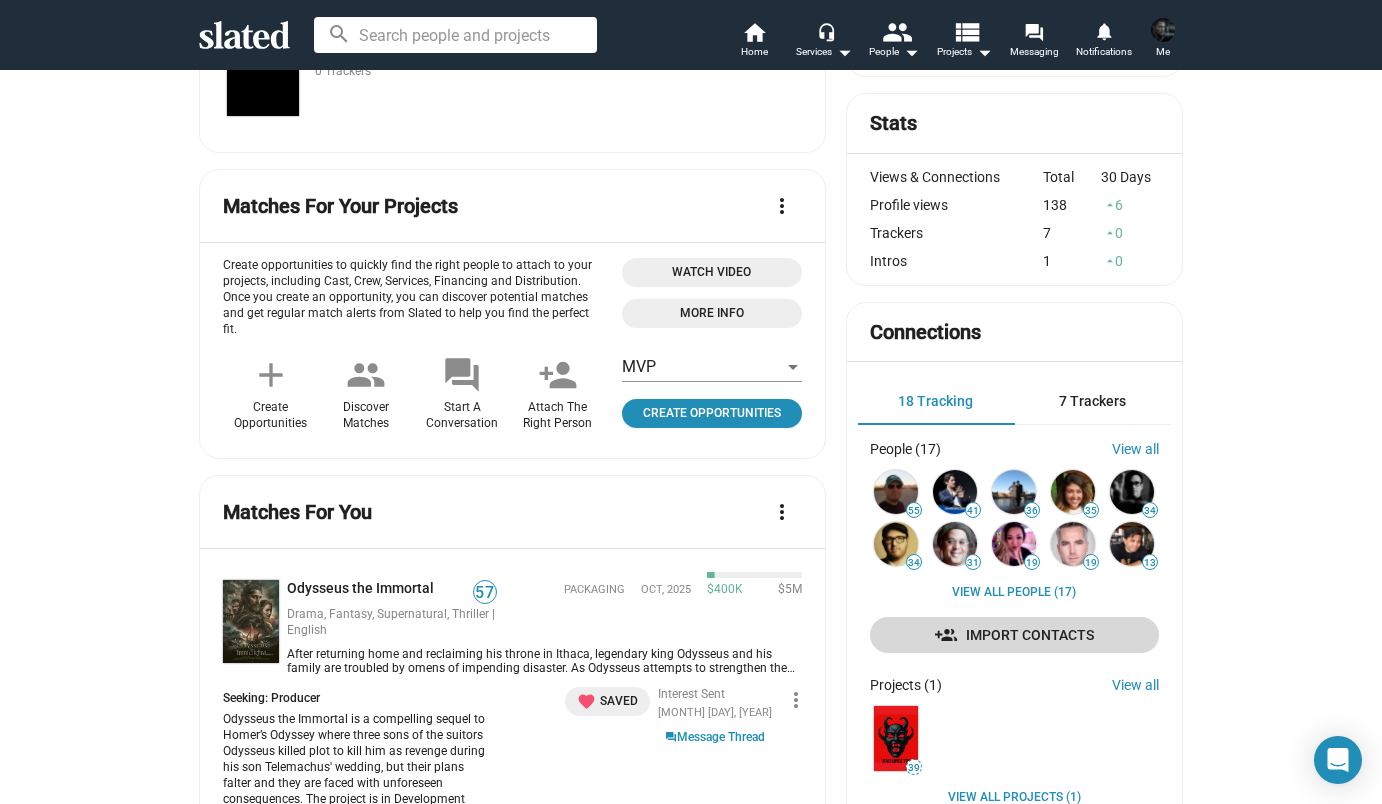 click on "Import Contacts" at bounding box center [1014, 635] 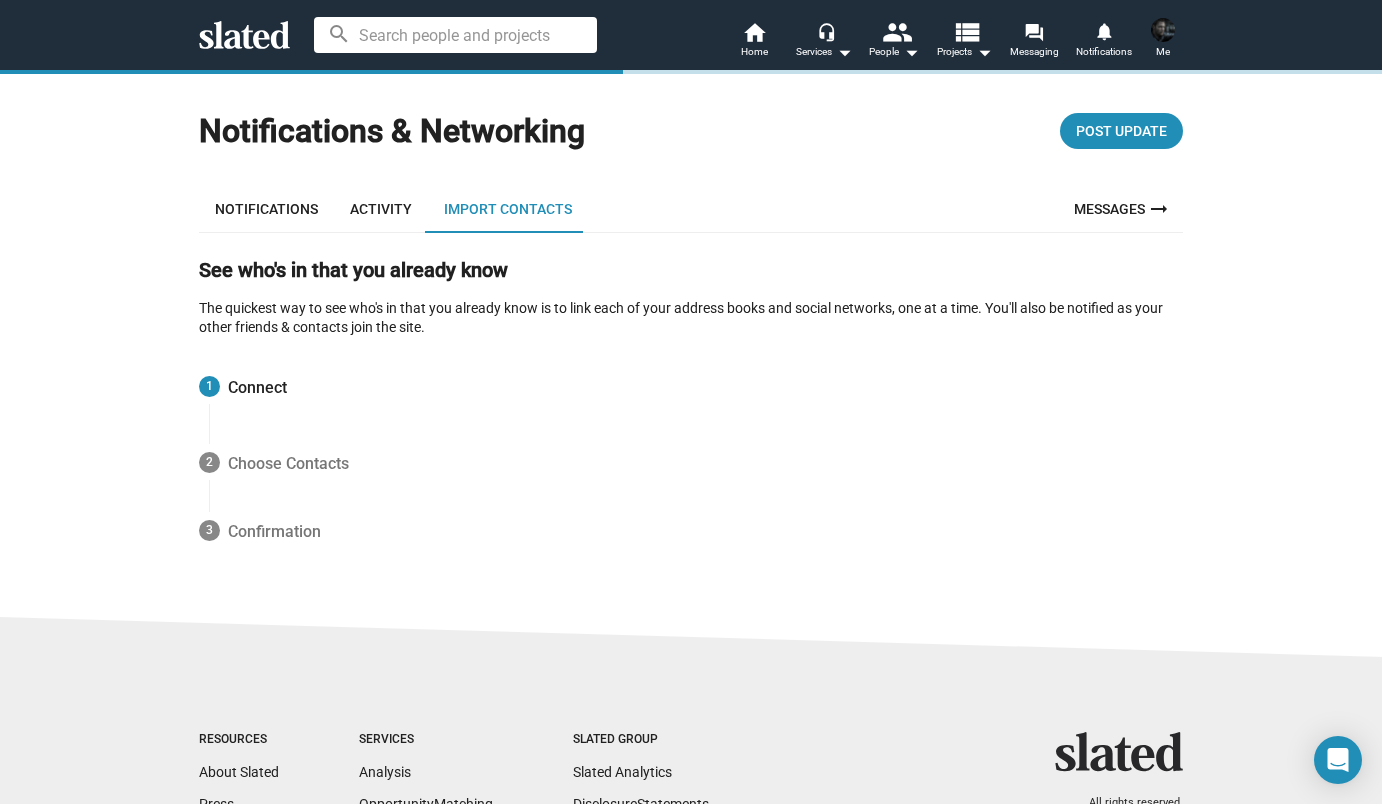 scroll, scrollTop: 0, scrollLeft: 0, axis: both 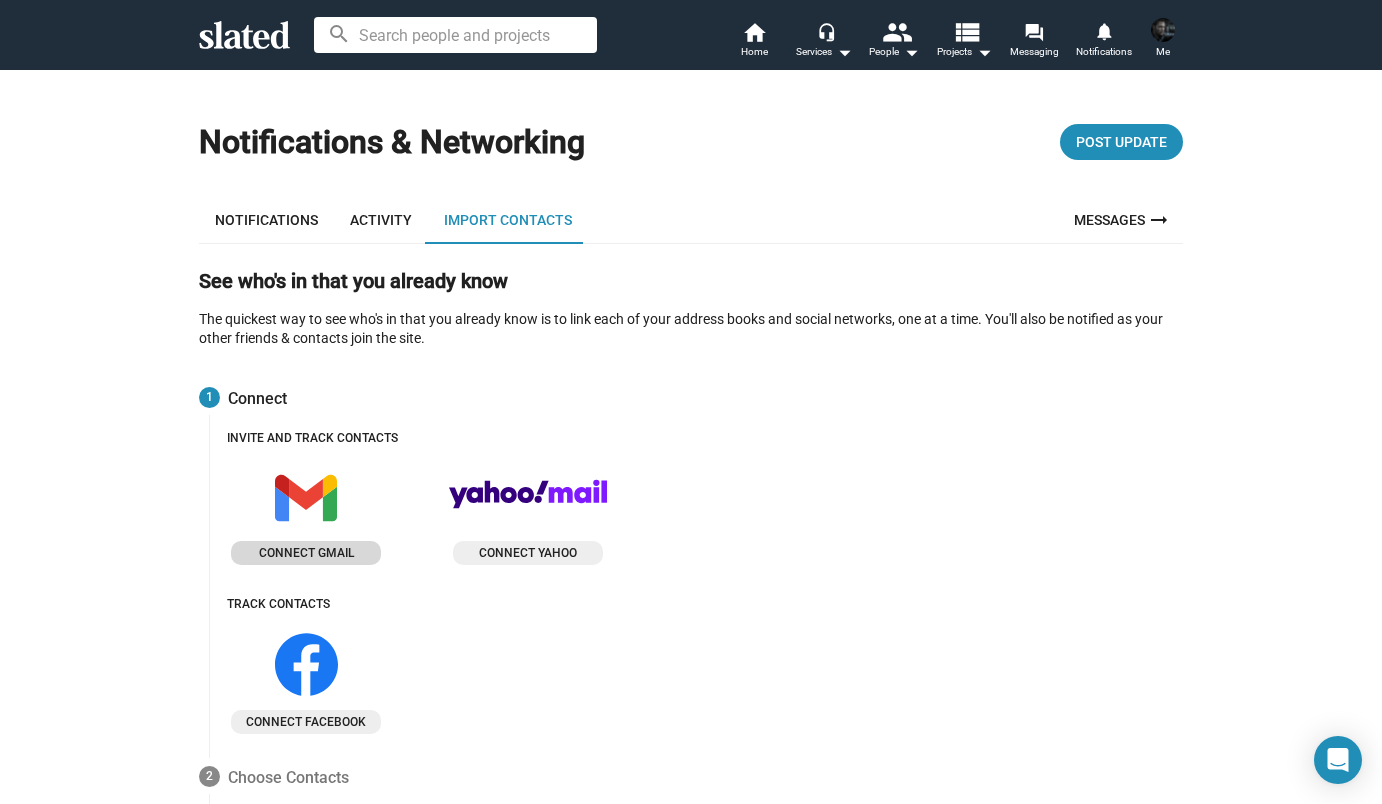 click on "Connect gmail" at bounding box center (306, 553) 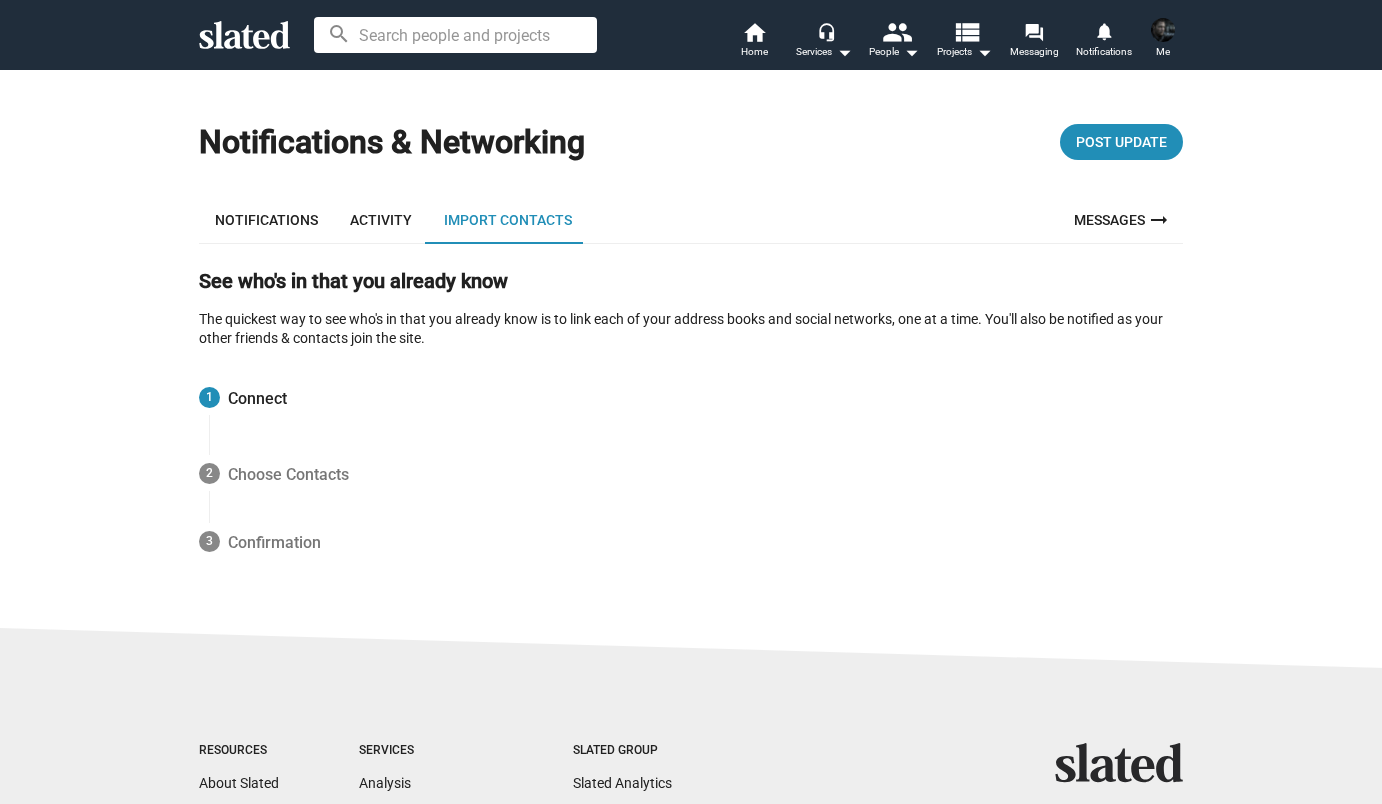 scroll, scrollTop: 0, scrollLeft: 0, axis: both 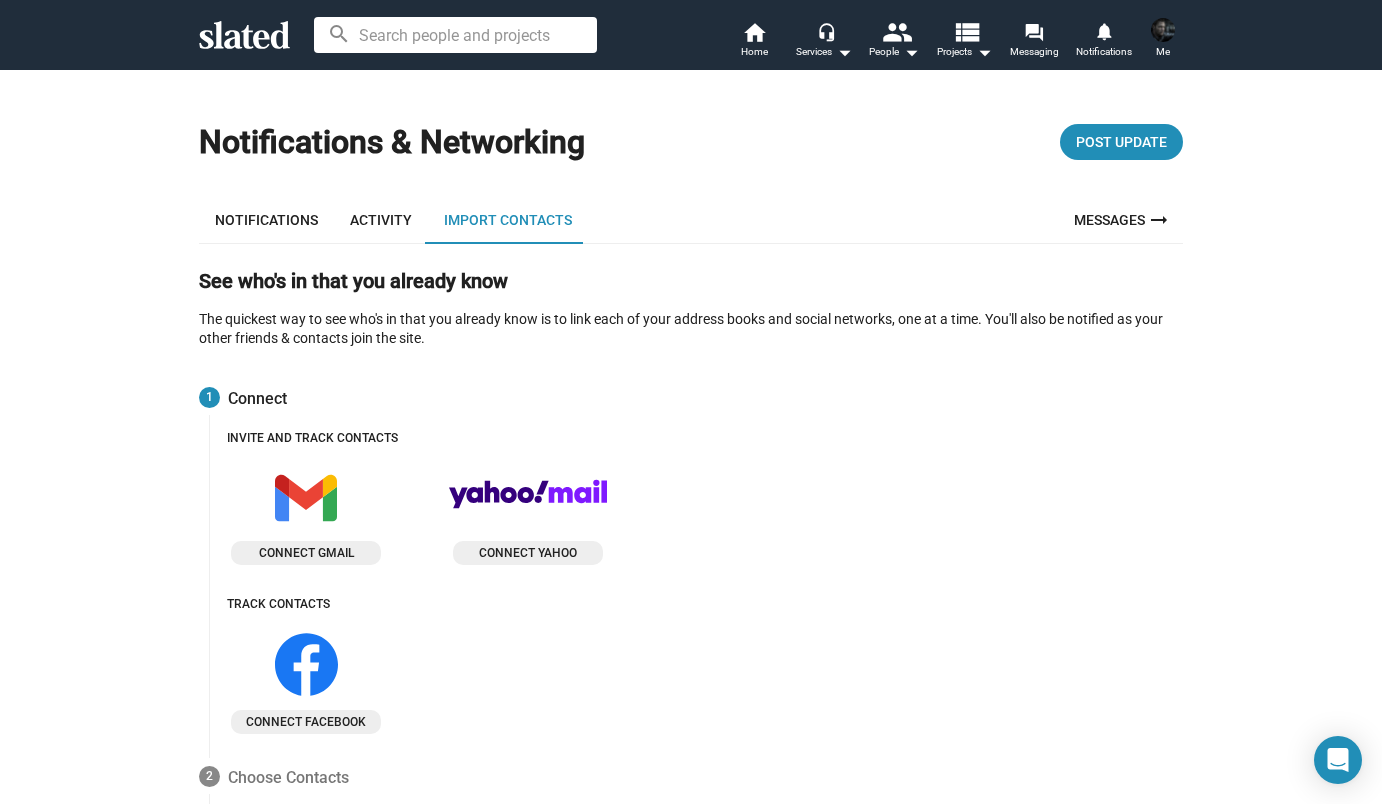 click at bounding box center (244, 35) 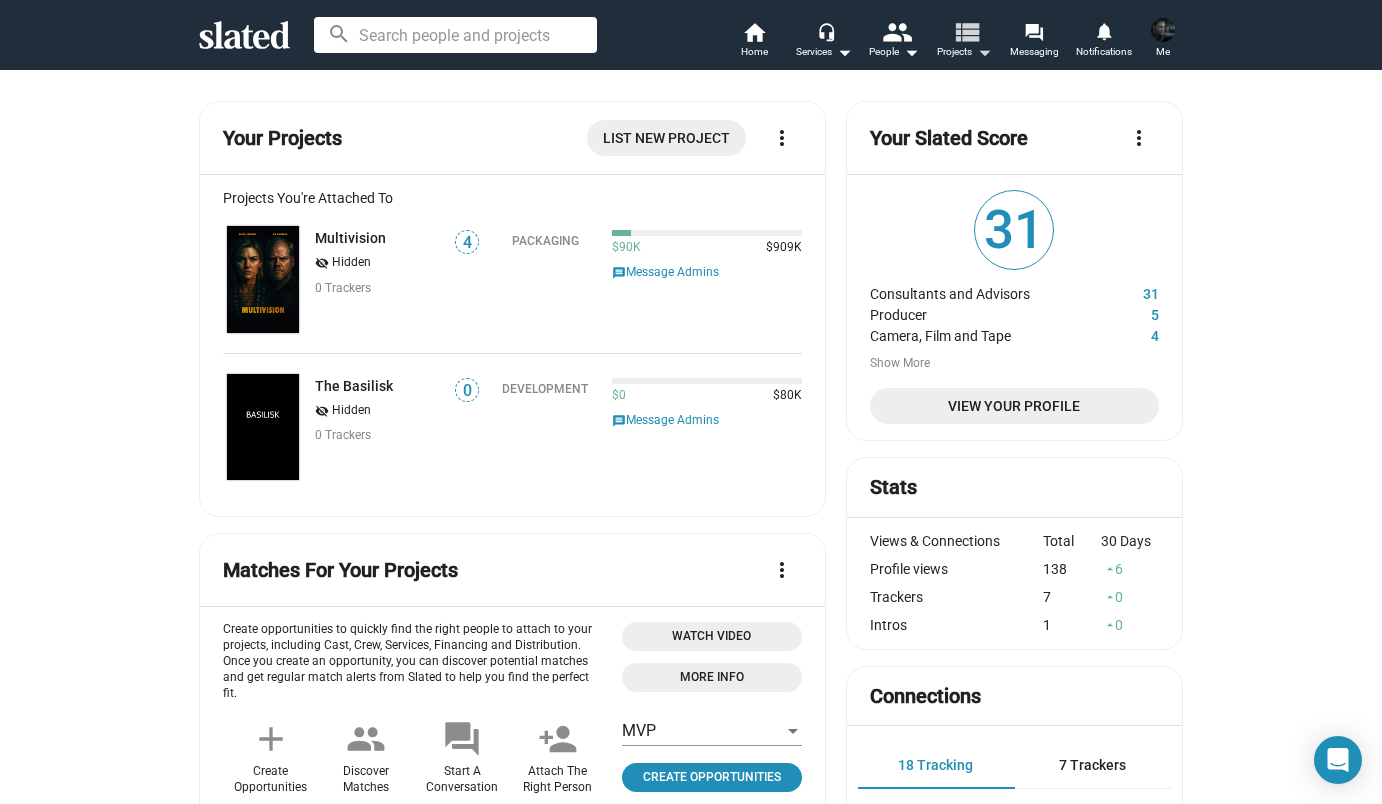 click on "view_list" at bounding box center [966, 31] 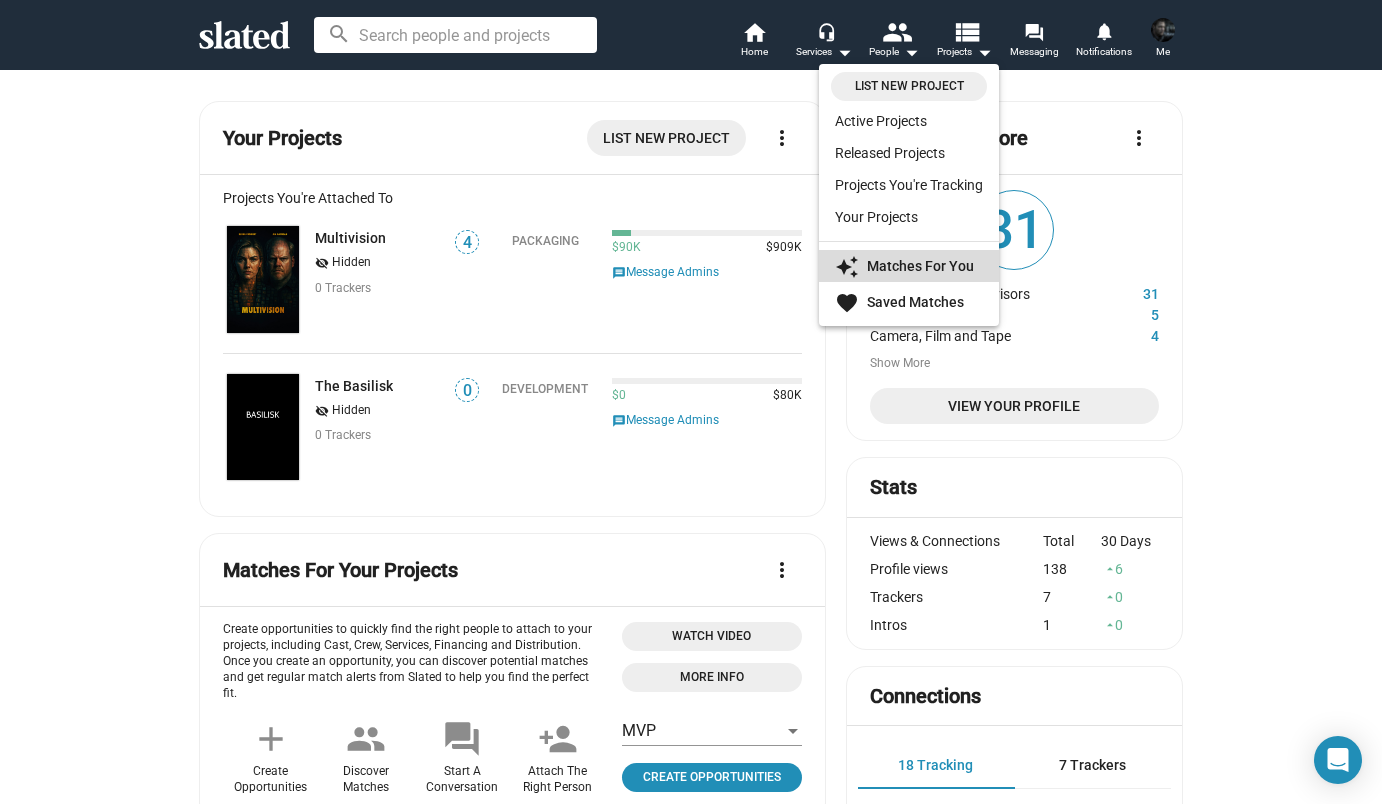 click on "Matches For You" at bounding box center (920, 266) 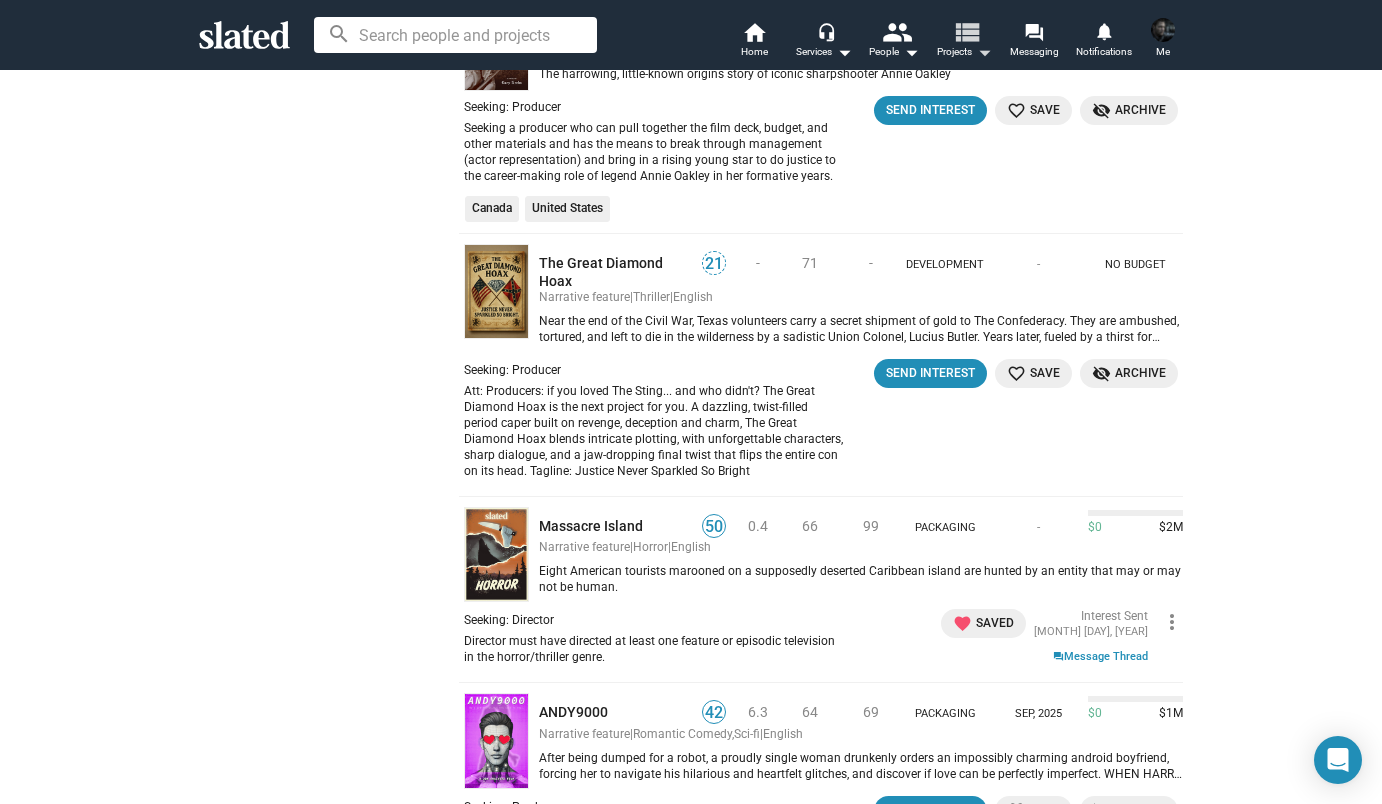 scroll, scrollTop: 1545, scrollLeft: 0, axis: vertical 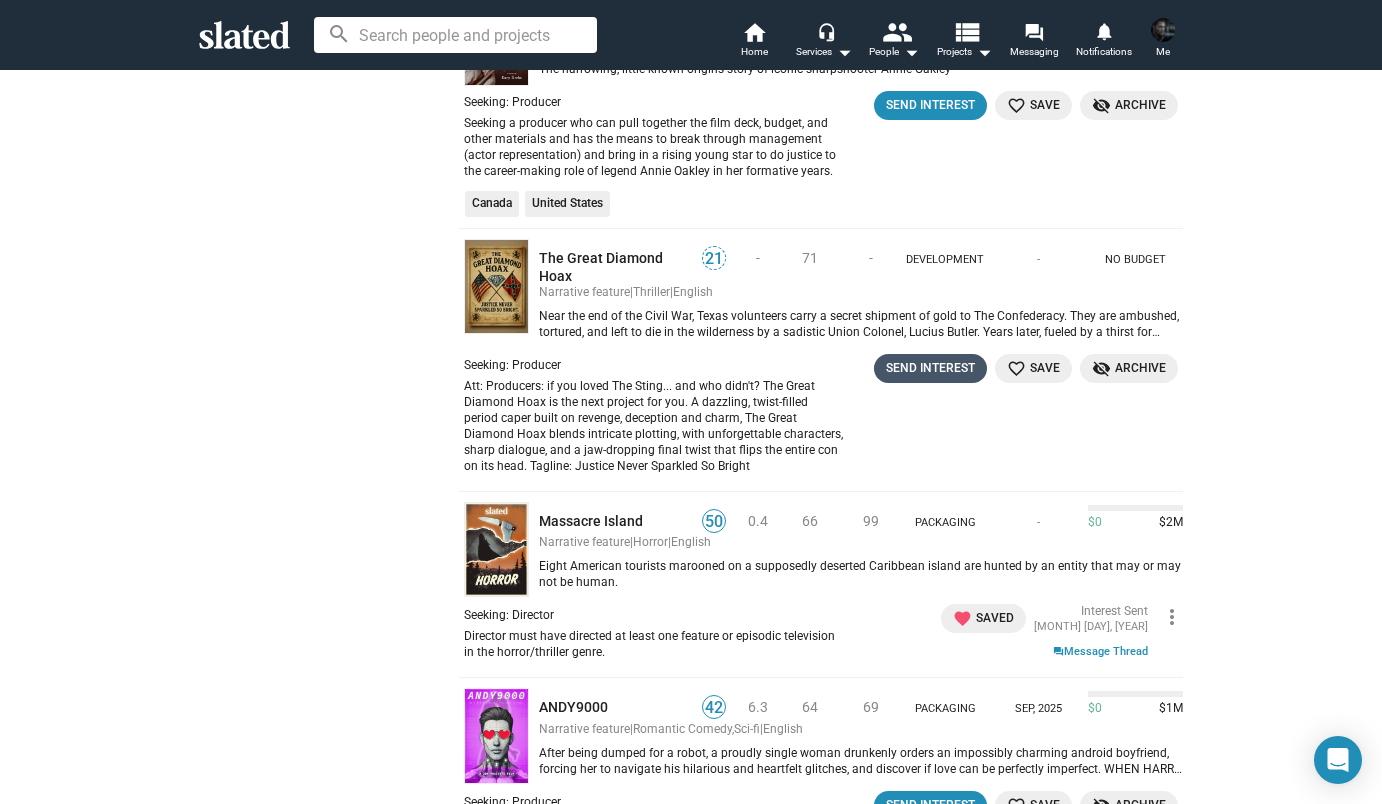 click on "Send Interest" at bounding box center (930, 368) 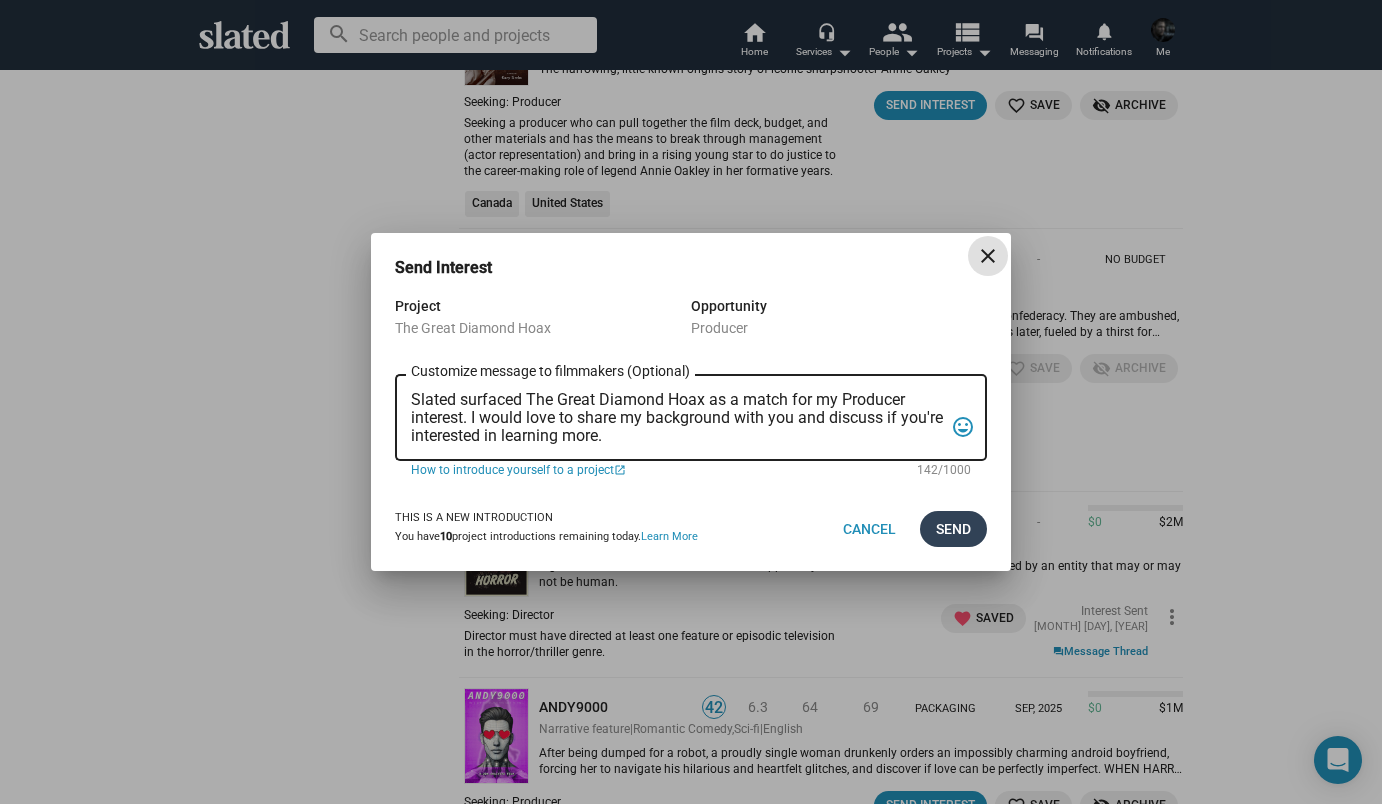 click on "Send" at bounding box center (953, 529) 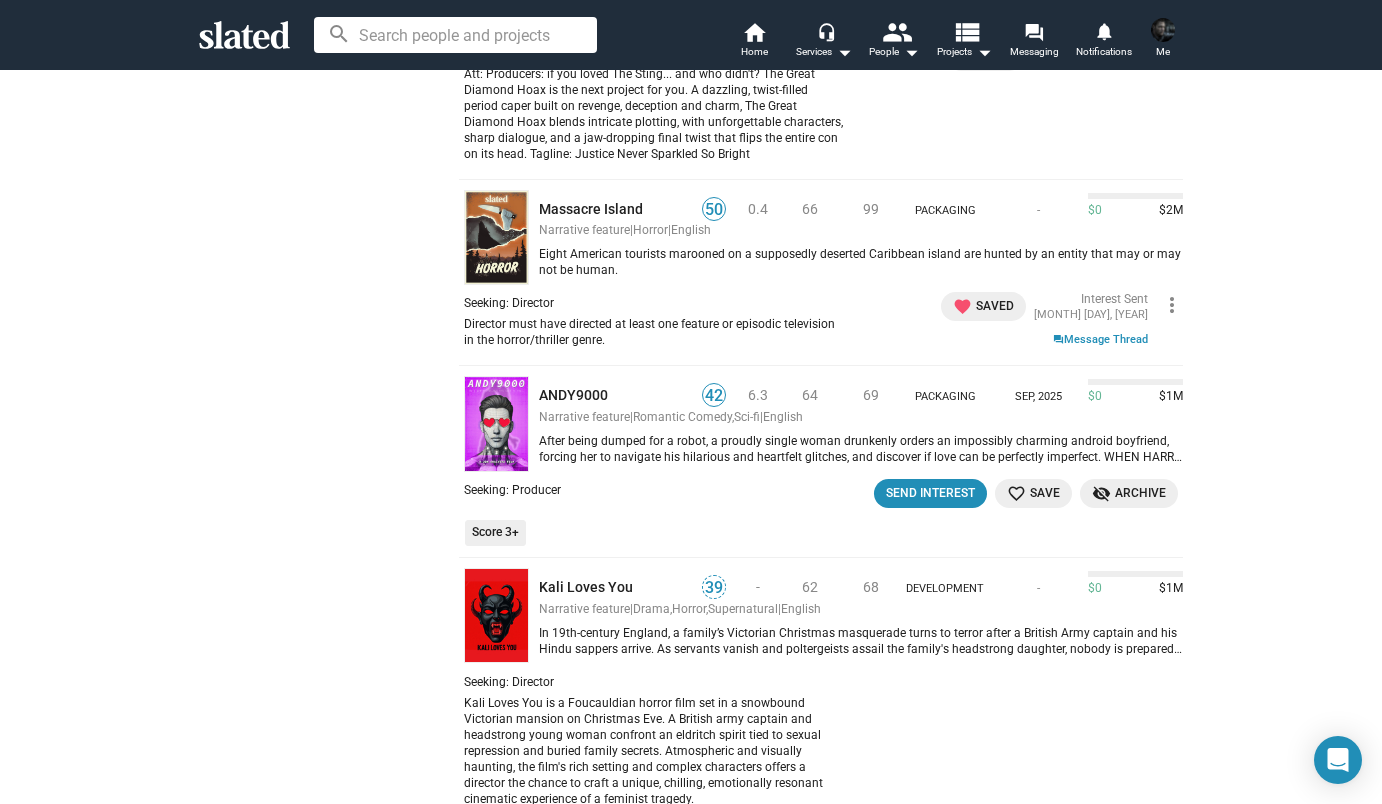 scroll, scrollTop: 1939, scrollLeft: 0, axis: vertical 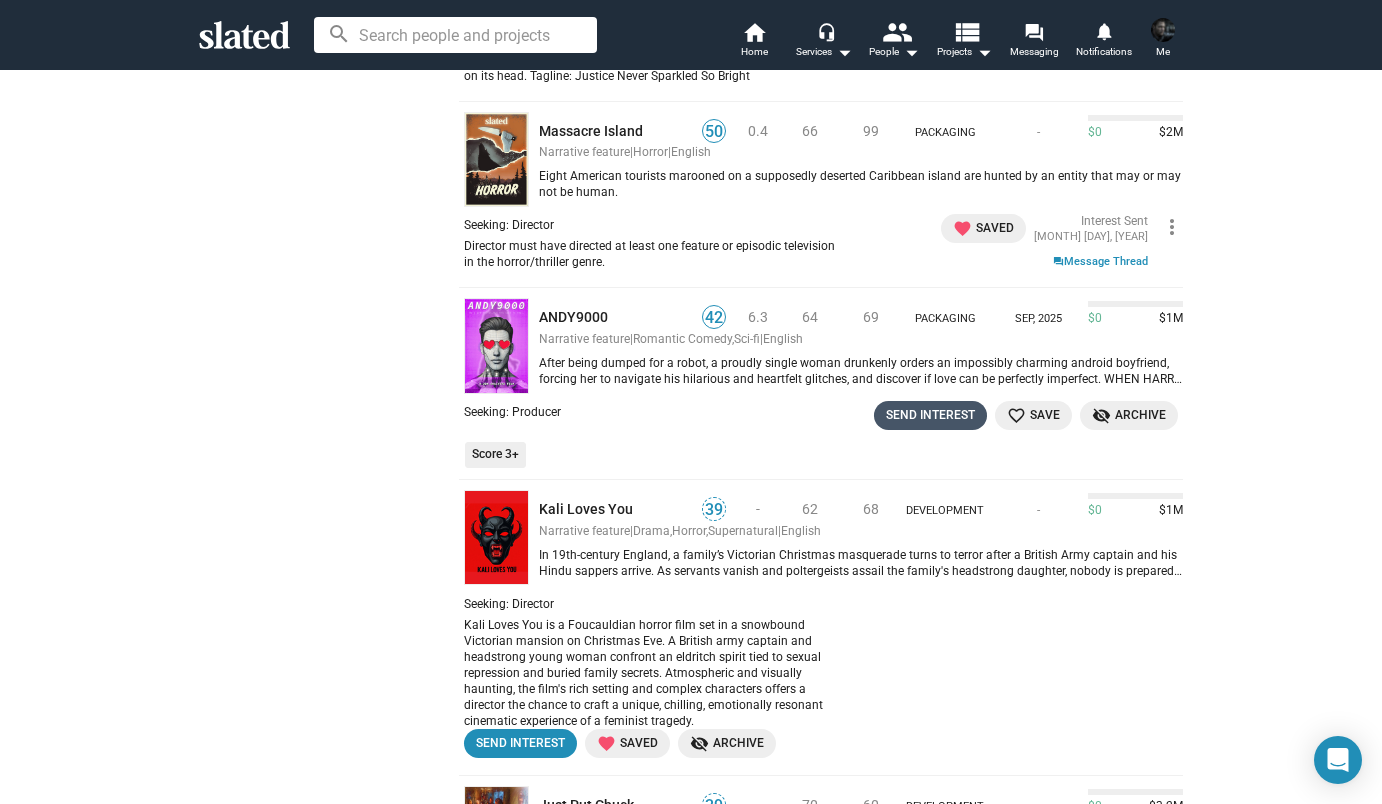 click on "Send Interest" at bounding box center [930, 415] 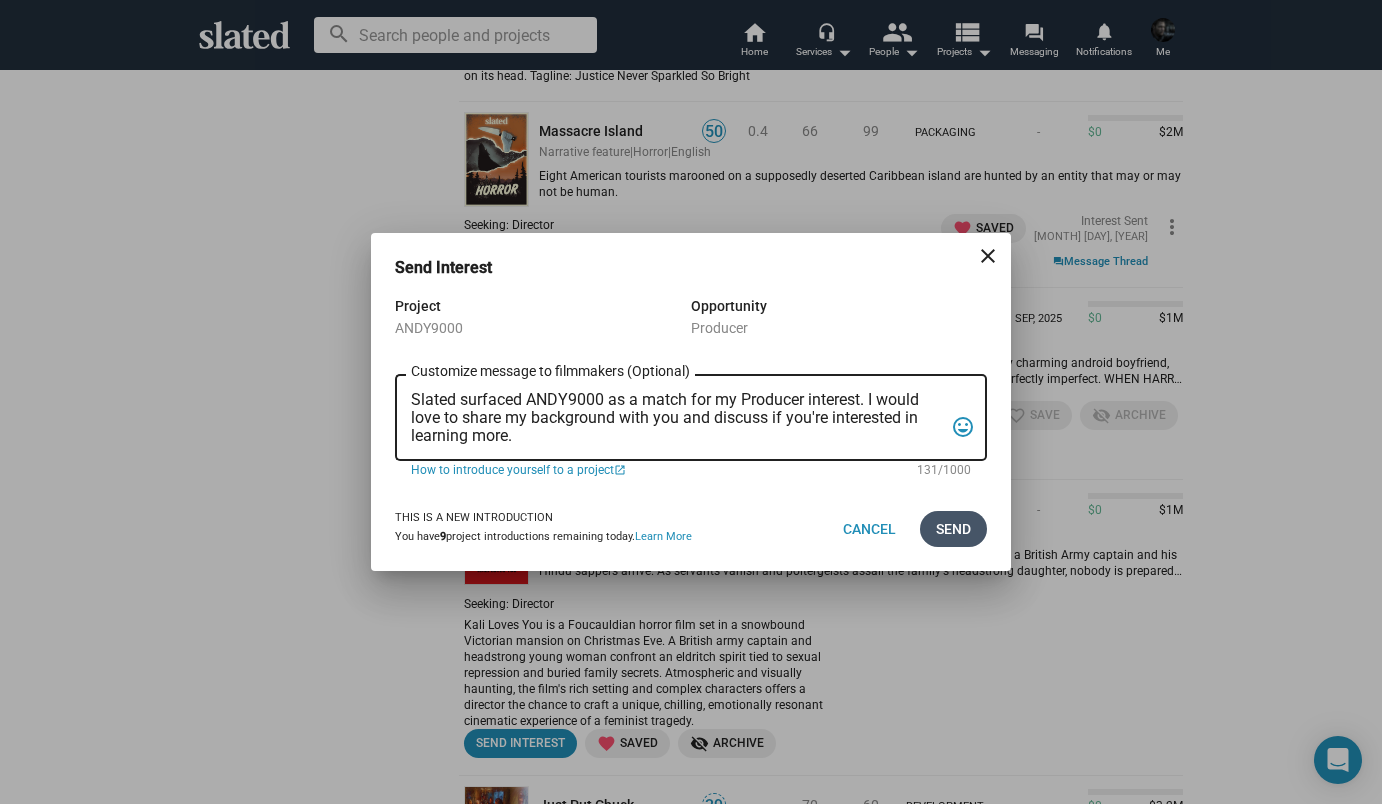 click on "Send" at bounding box center (953, 529) 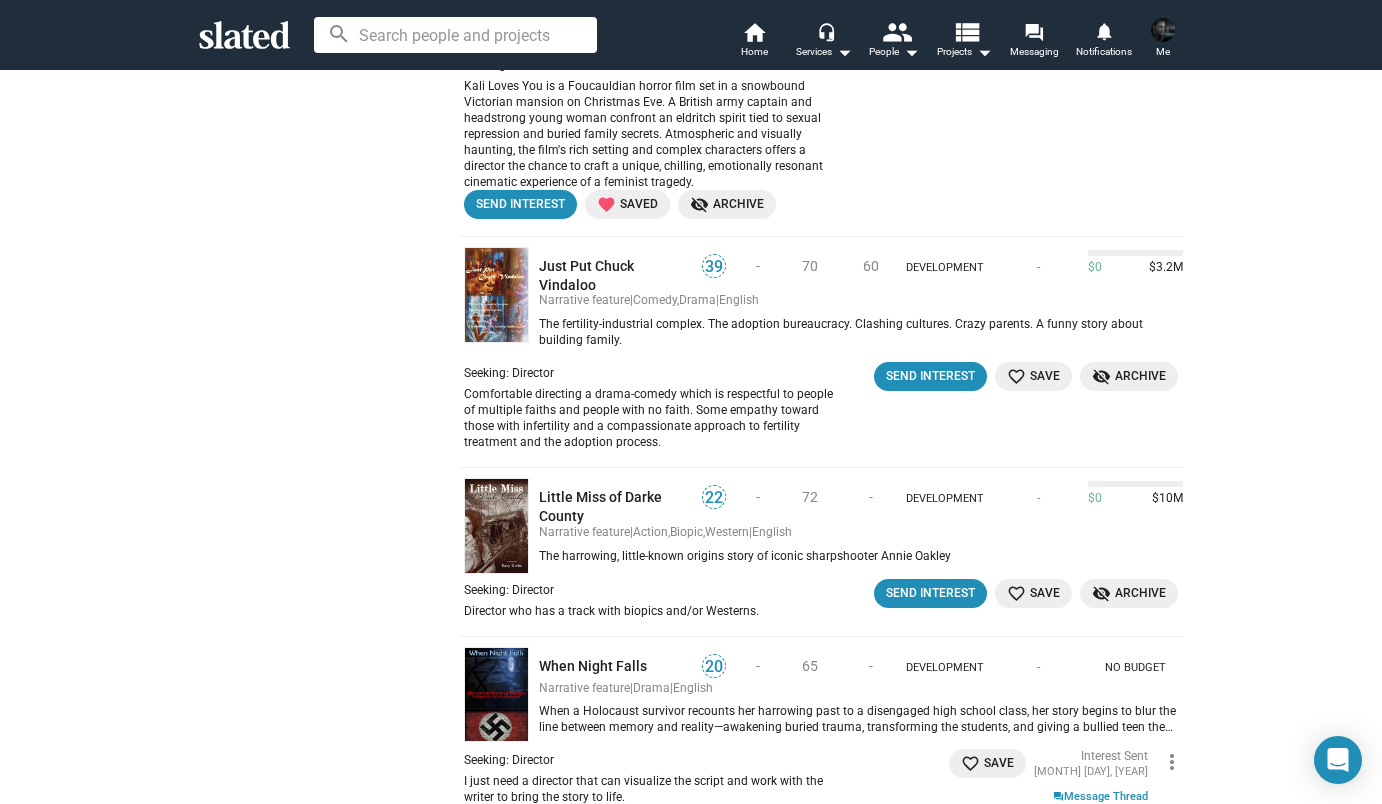 scroll, scrollTop: 2490, scrollLeft: 0, axis: vertical 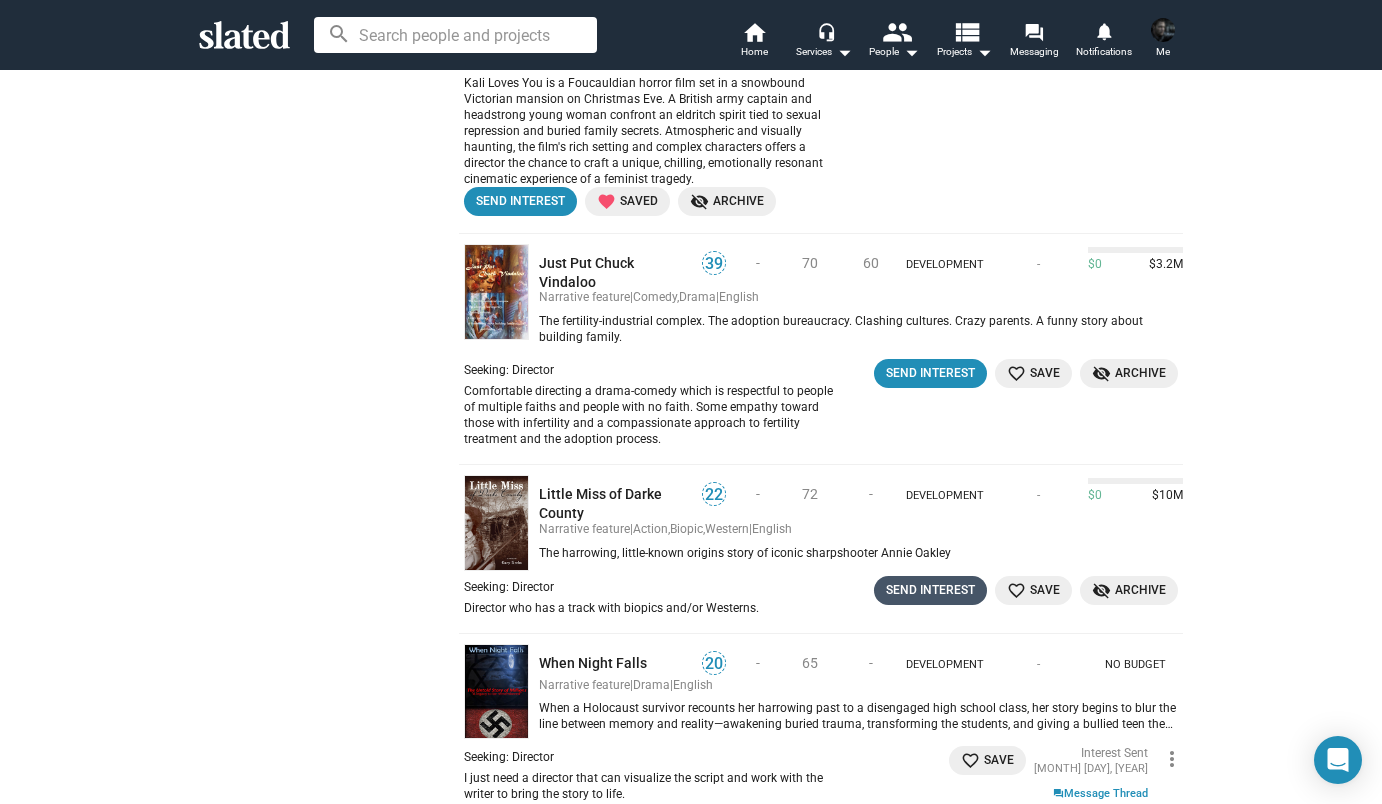 click on "Send Interest" at bounding box center (930, 590) 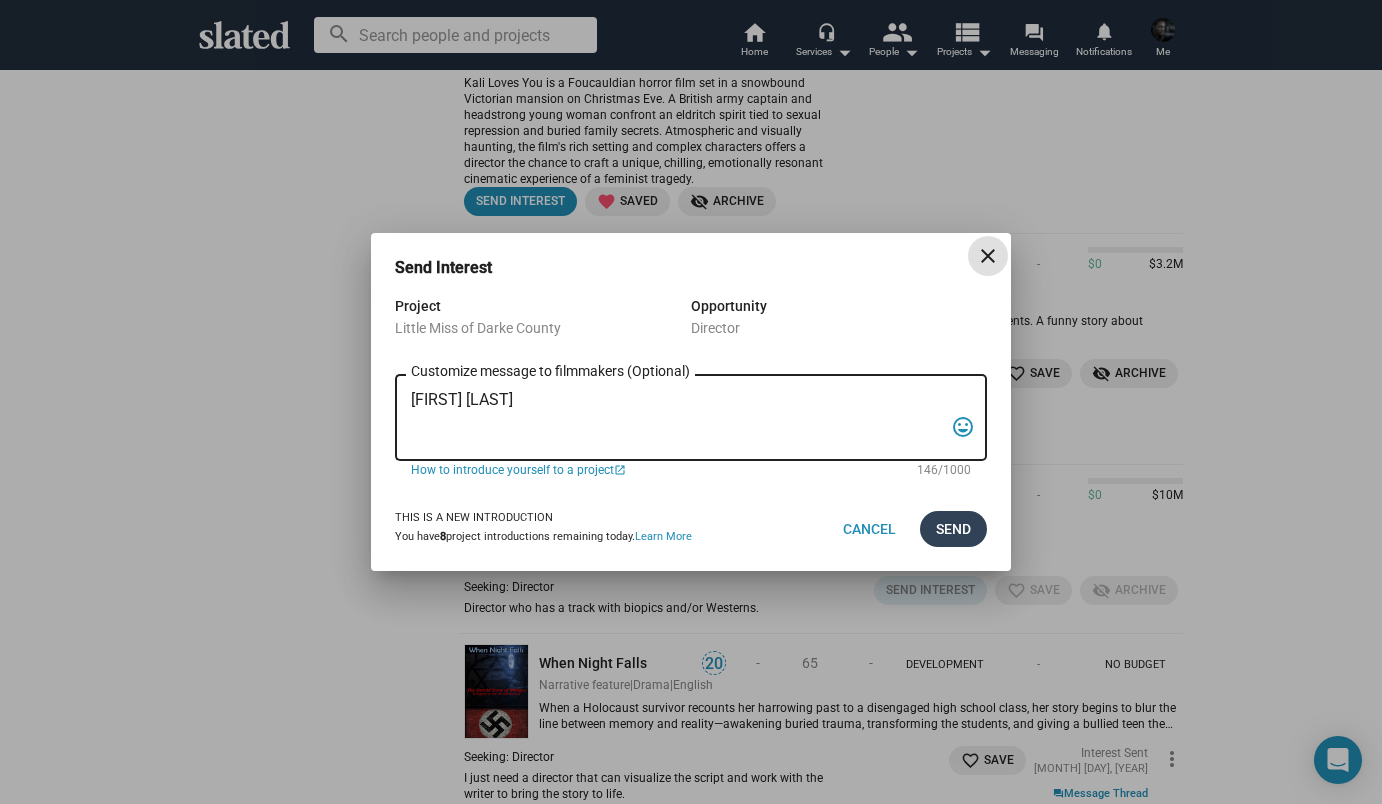 click on "Send" at bounding box center (953, 529) 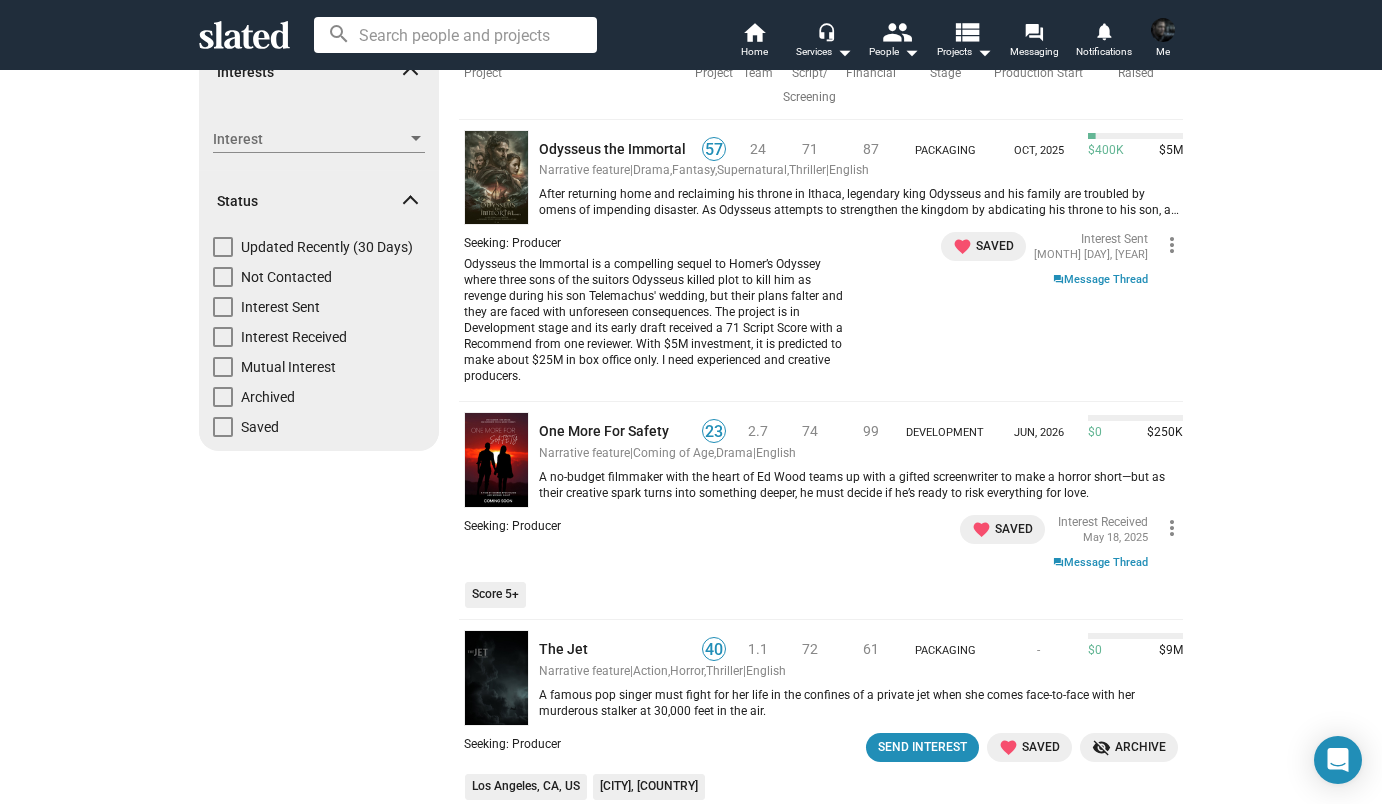 scroll, scrollTop: 0, scrollLeft: 0, axis: both 